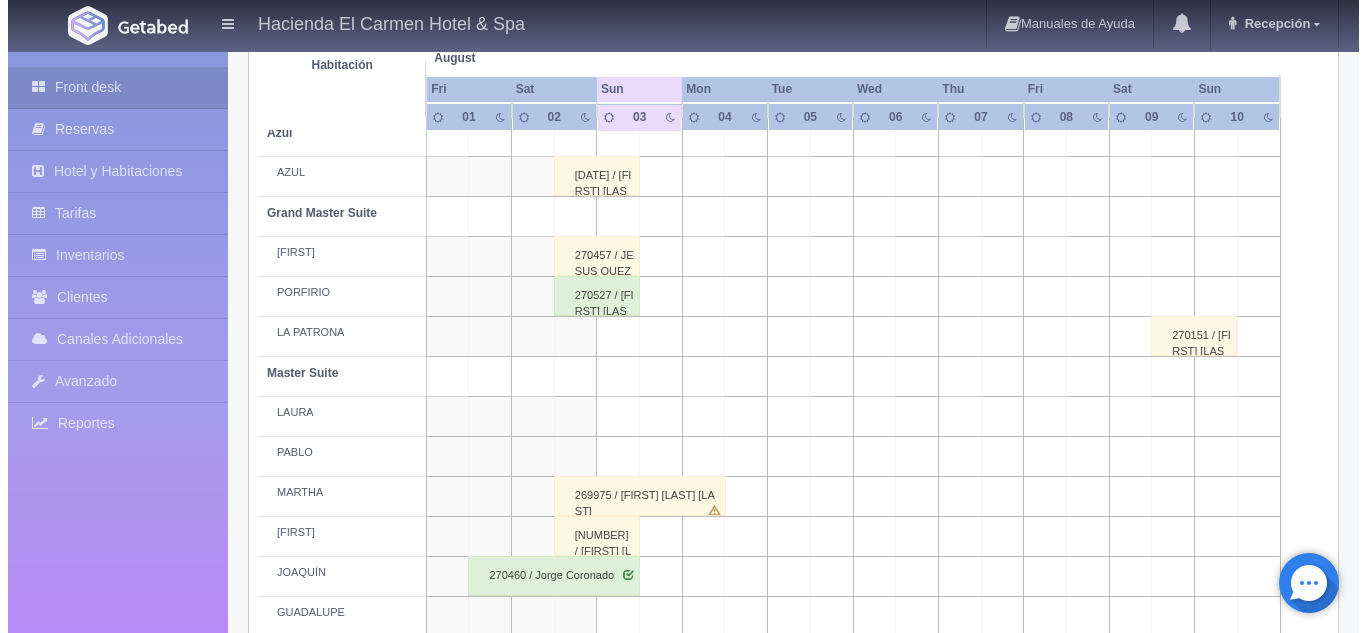 scroll, scrollTop: 54, scrollLeft: 0, axis: vertical 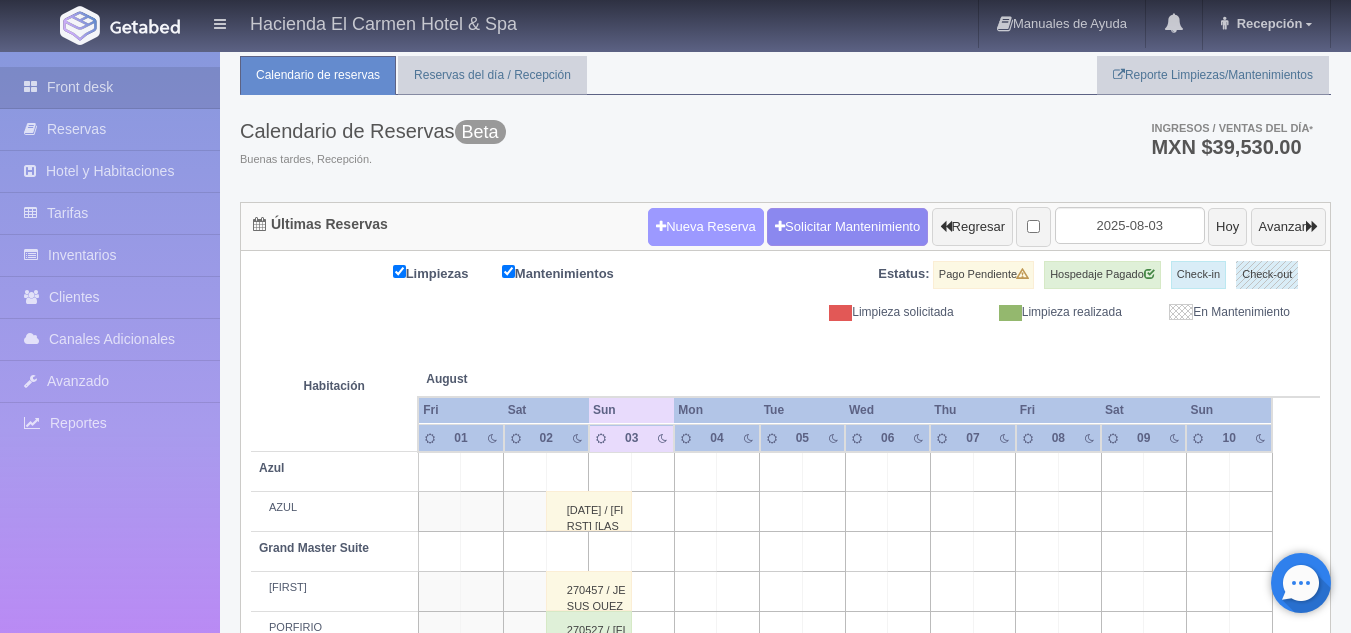 click on "Nueva Reserva" at bounding box center (706, 227) 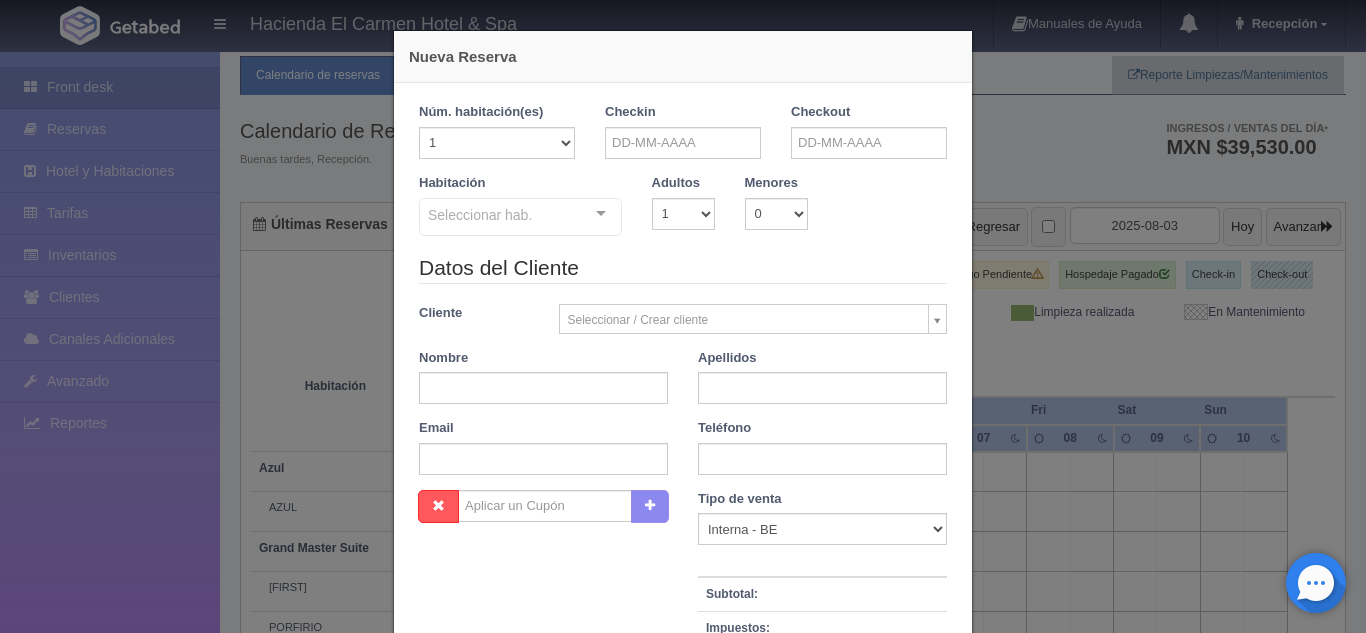 checkbox on "false" 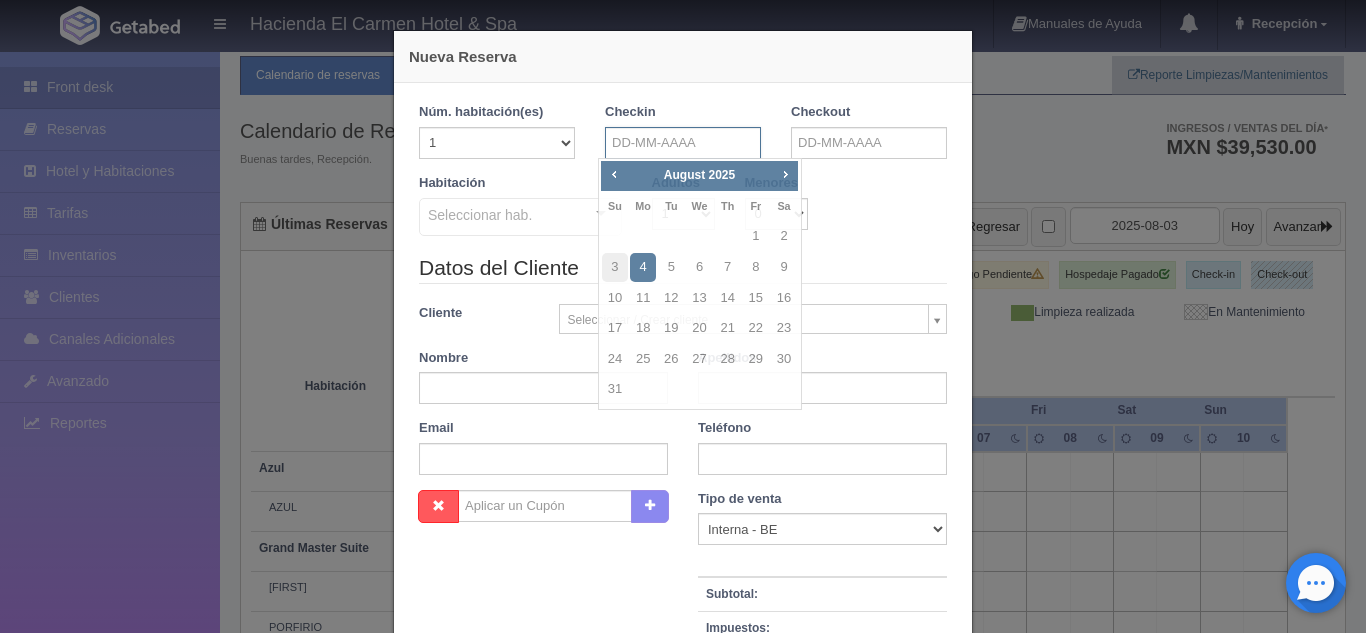 click at bounding box center (683, 143) 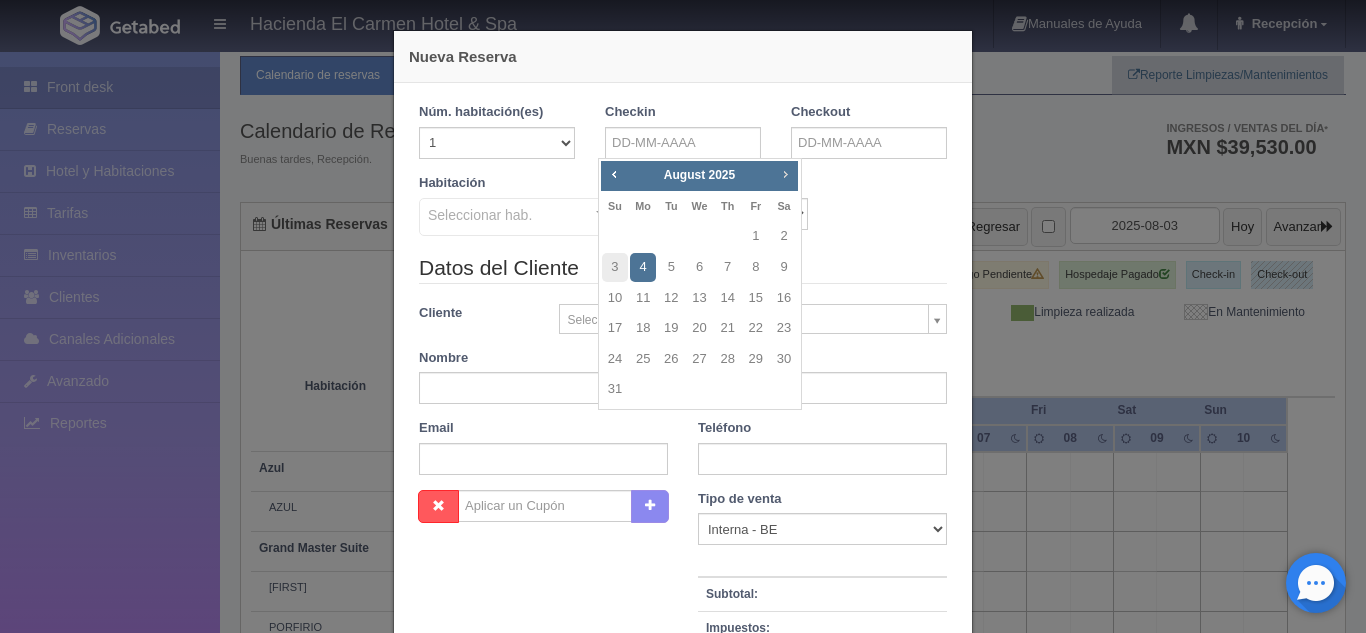 click on "Next" at bounding box center (785, 174) 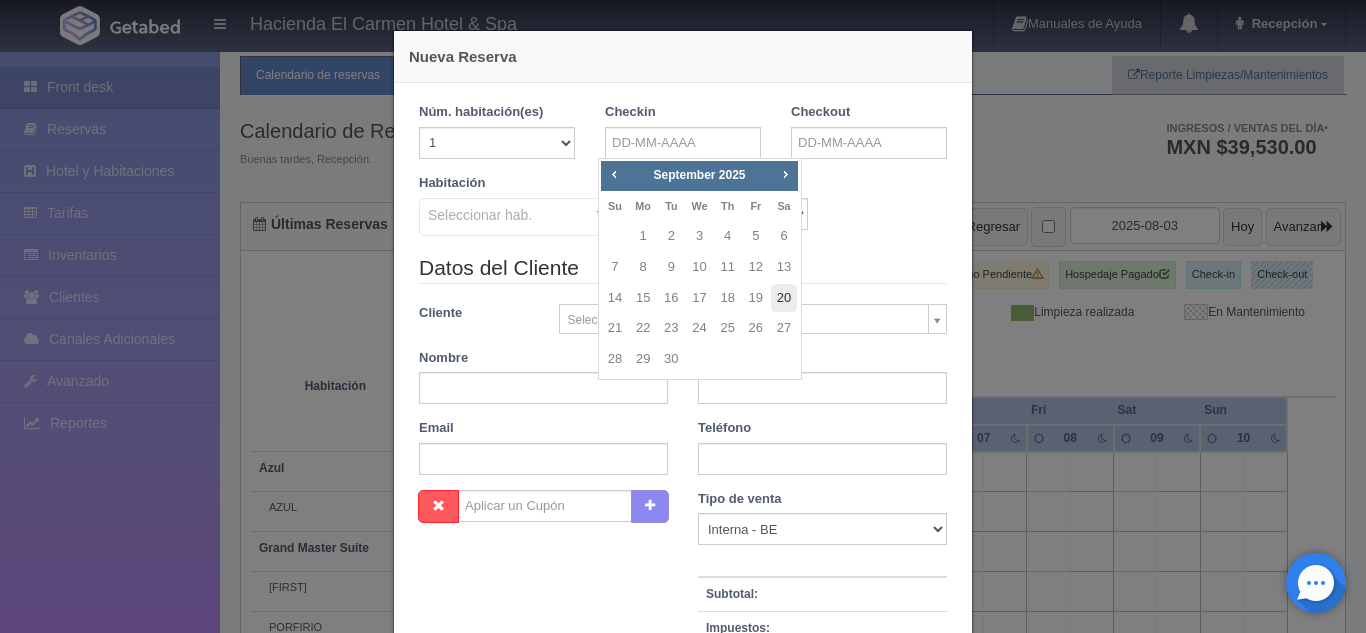 click on "20" at bounding box center [784, 298] 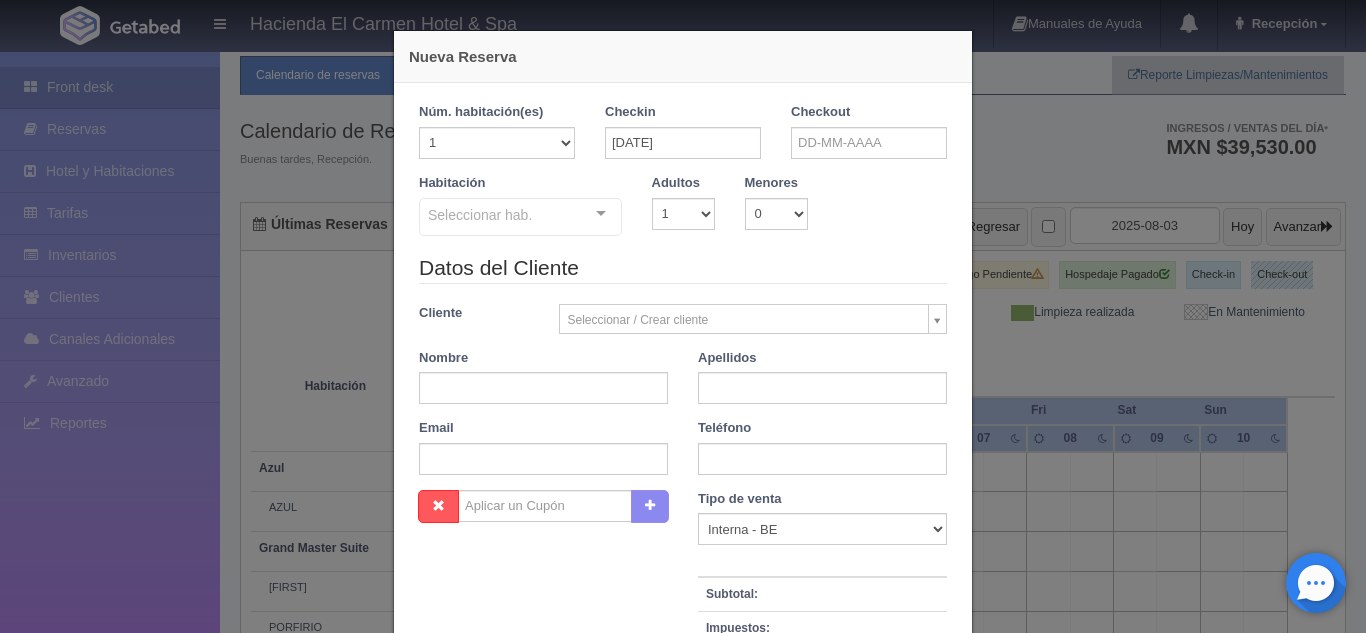 checkbox on "false" 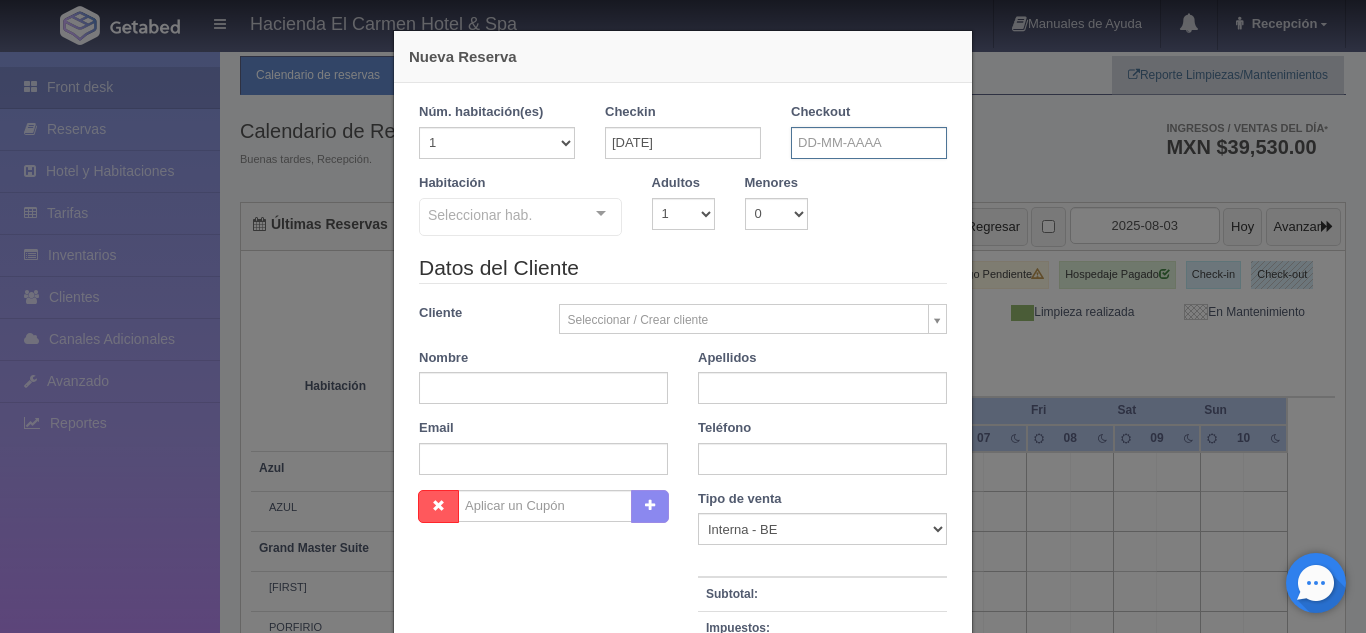 click at bounding box center (869, 143) 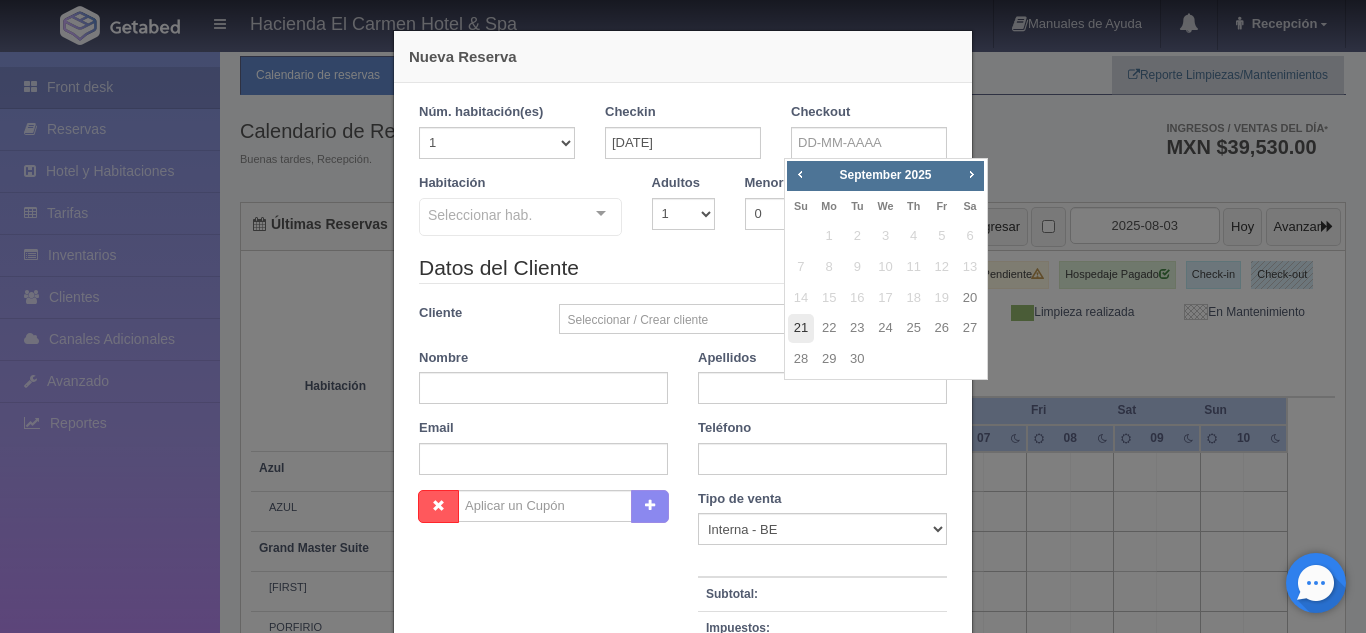click on "21" at bounding box center (801, 328) 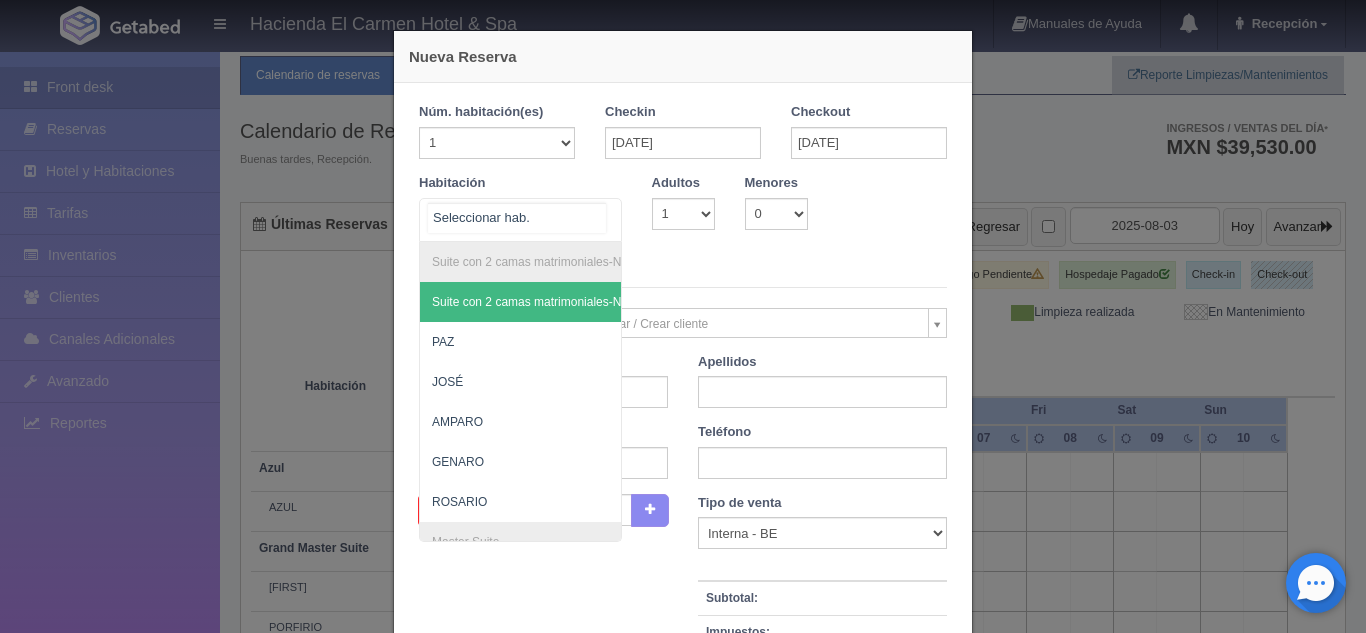 click at bounding box center (520, 220) 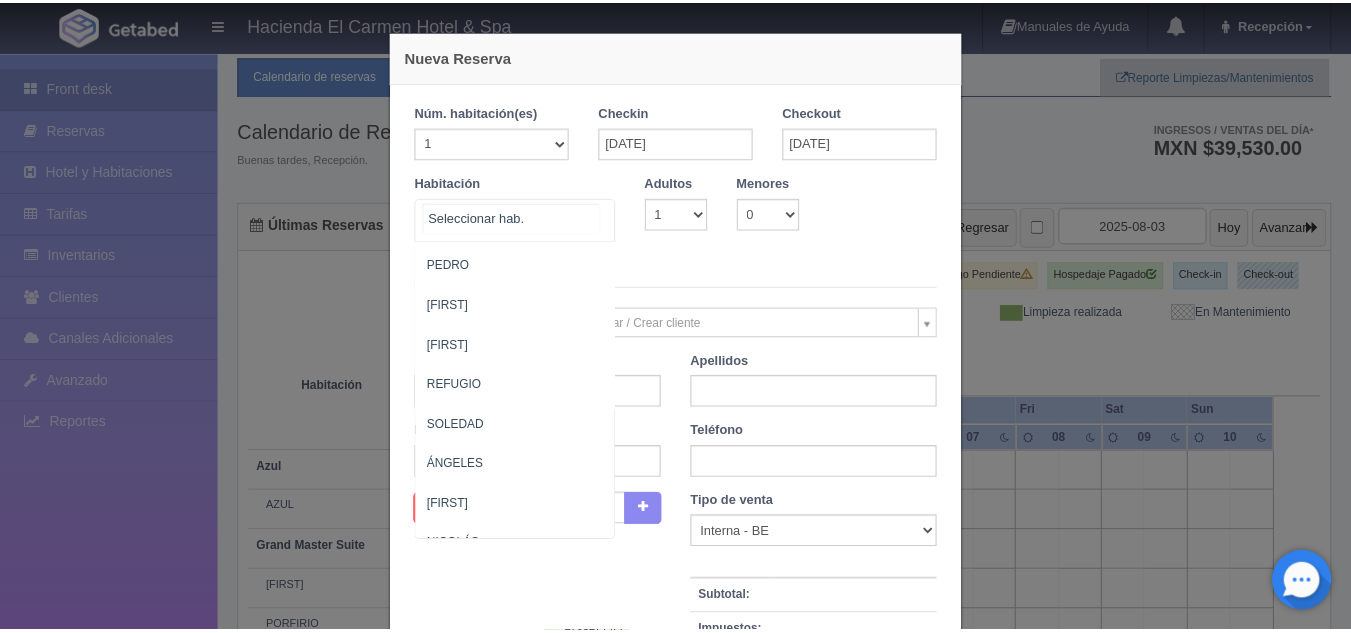 scroll, scrollTop: 1121, scrollLeft: 0, axis: vertical 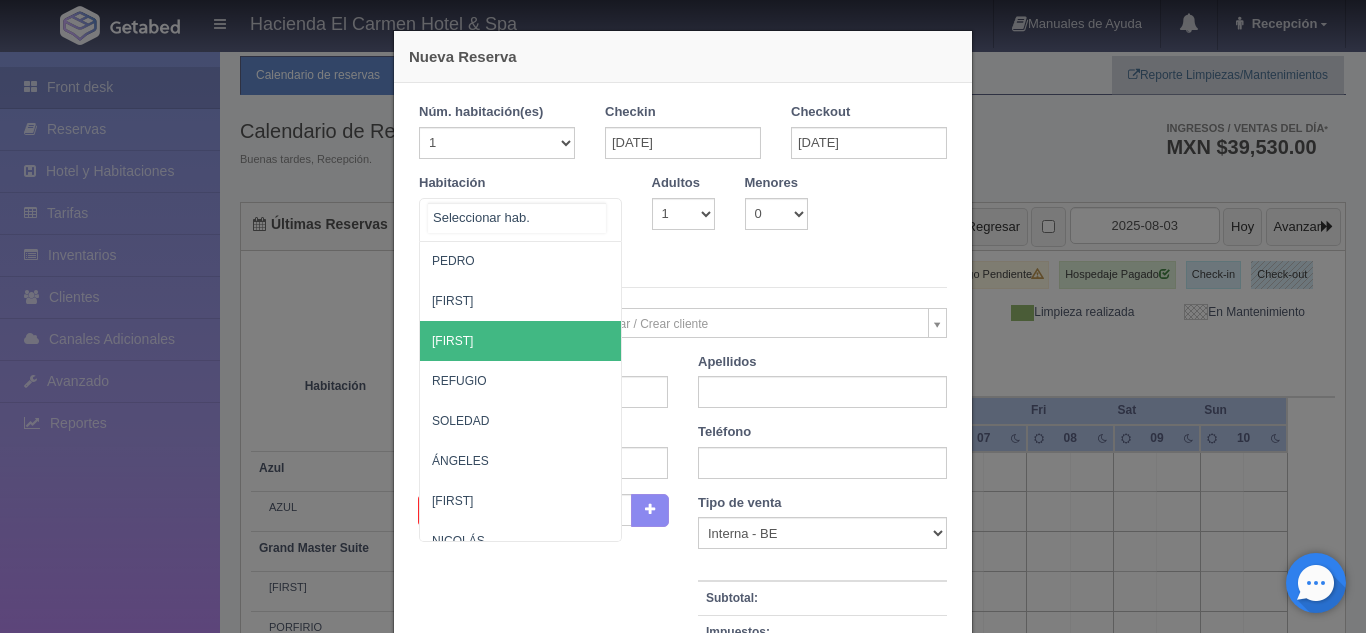 click on "[FIRST]" at bounding box center [617, 341] 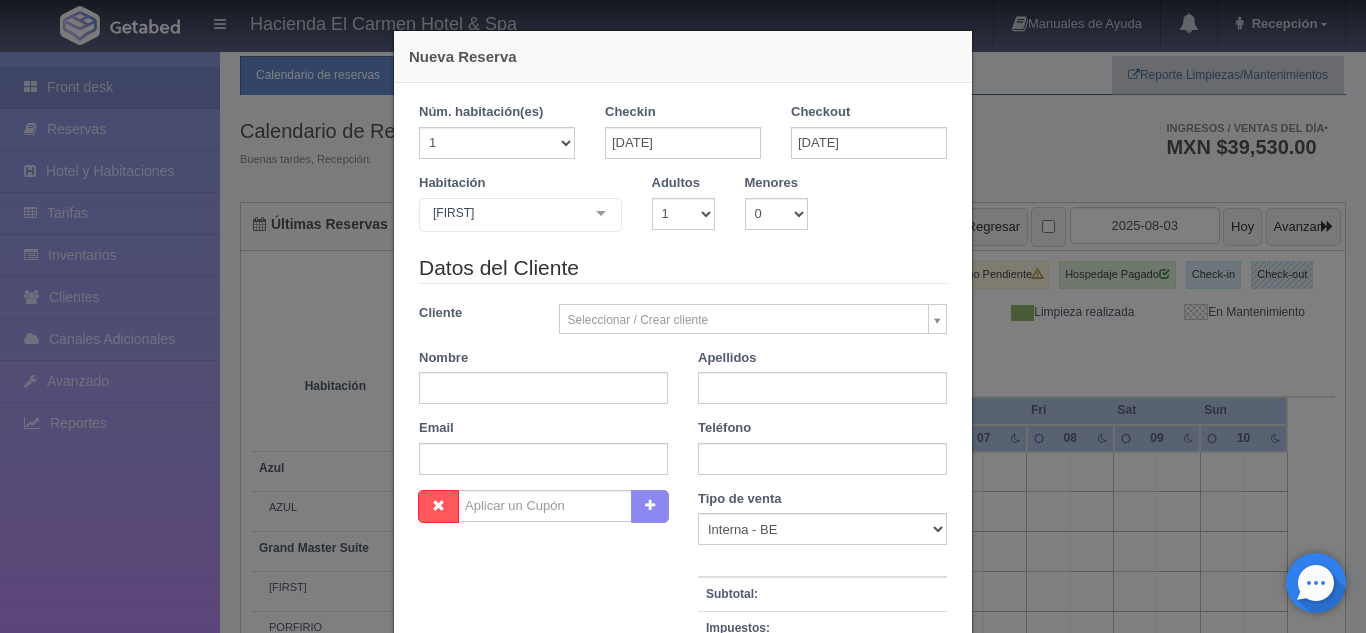 checkbox on "false" 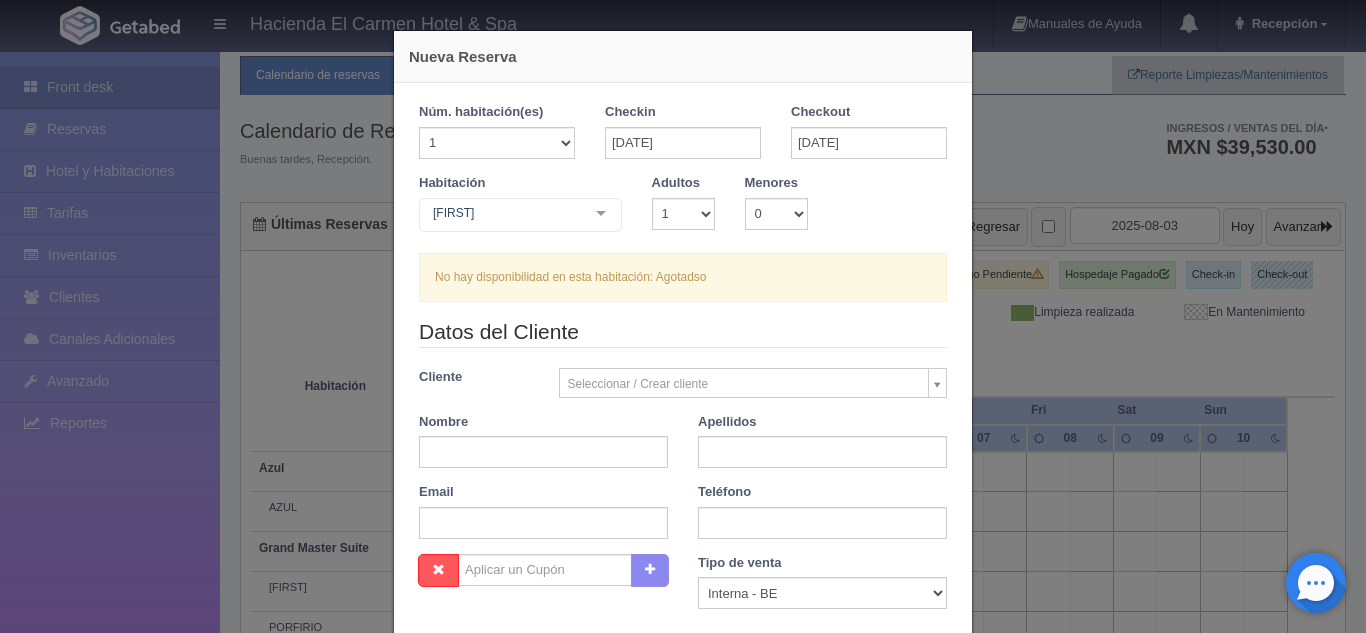 click on "Nueva Reserva   1   Núm. habitación(es)   1   2   3   4   5   6   7   8   9   10   11   12   13   14   15   16   17   18   19   20   Checkin   20-09-2025   Checkout   21-09-2025     Habitación              MARÍA           Suite con 2 camas matrimoniales-No apta para menores Suite con 2 camas matrimoniales-No apta para menores - Sin asignar   PAZ   JOSÉ   AMPARO   GENARO   ROSARIO     Master Suite Master Suite - Sin asignar   LAURA   PABLO   MARTHA   BENIGNO   JOAQUÍN   GUADALUPE     Grand Master Suite Grand Master Suite - Sin asignar   GABRIEL   PORFIRIO   LA PATRONA     Azul Azul - Sin asignar   AZUL     Taberna Taberna - Sin asignar   TABERNA     Suite con 1 cama King Size Suite con 1 cama King Size - Sin asignar   PEDRO   MANUEL   MARÍA   REFUGIO   SOLEDAD   ÁNGELES   HUMBERTO   NICOLÁS   PRIMITIVO     Suite con 2 Camas matrimoniales, apta para menores Suite con 2 Camas matrimoniales, apta para menores - Sin asignar   CELSO   CAMILO   EMILIA   MERCEDES   CANDELARIA       List is empty.         1" at bounding box center [683, 316] 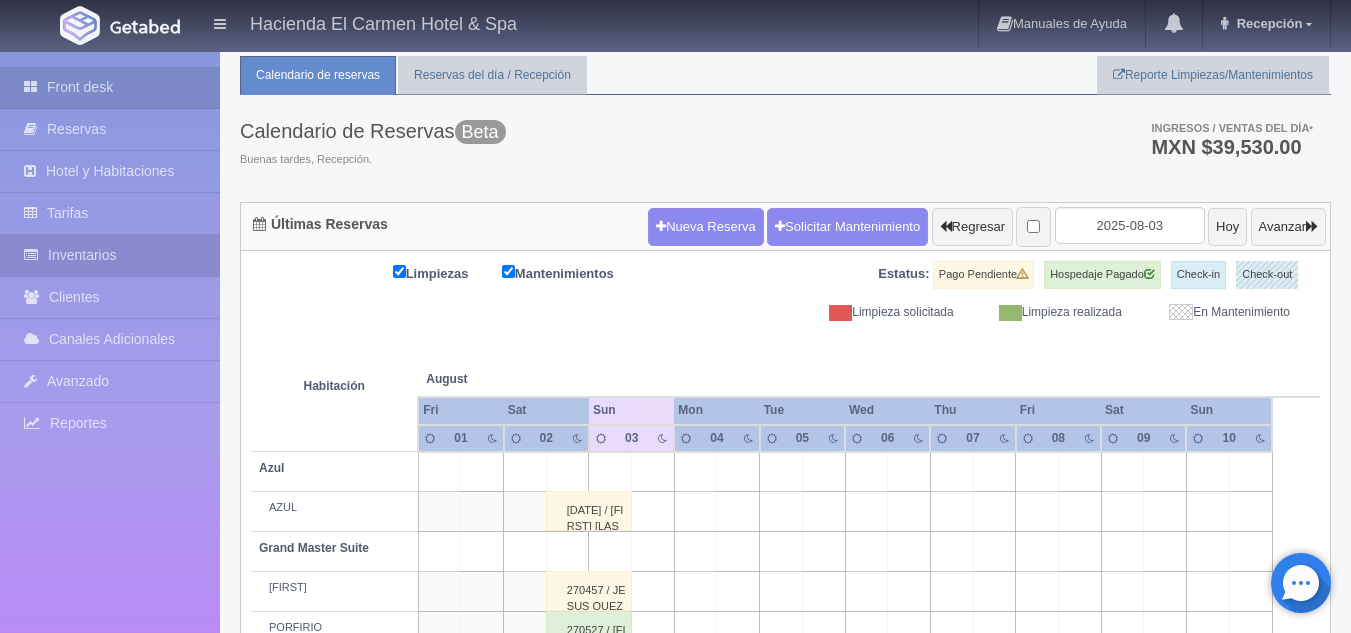 click on "Inventarios" at bounding box center [110, 255] 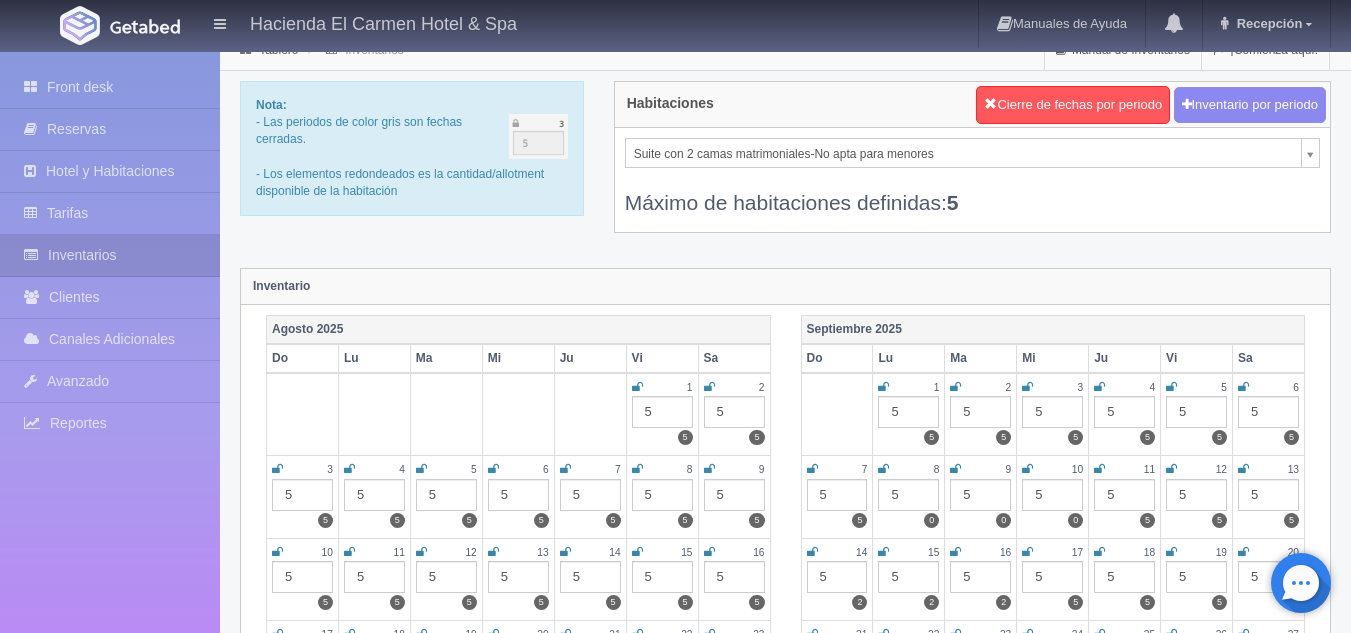 scroll, scrollTop: 18, scrollLeft: 0, axis: vertical 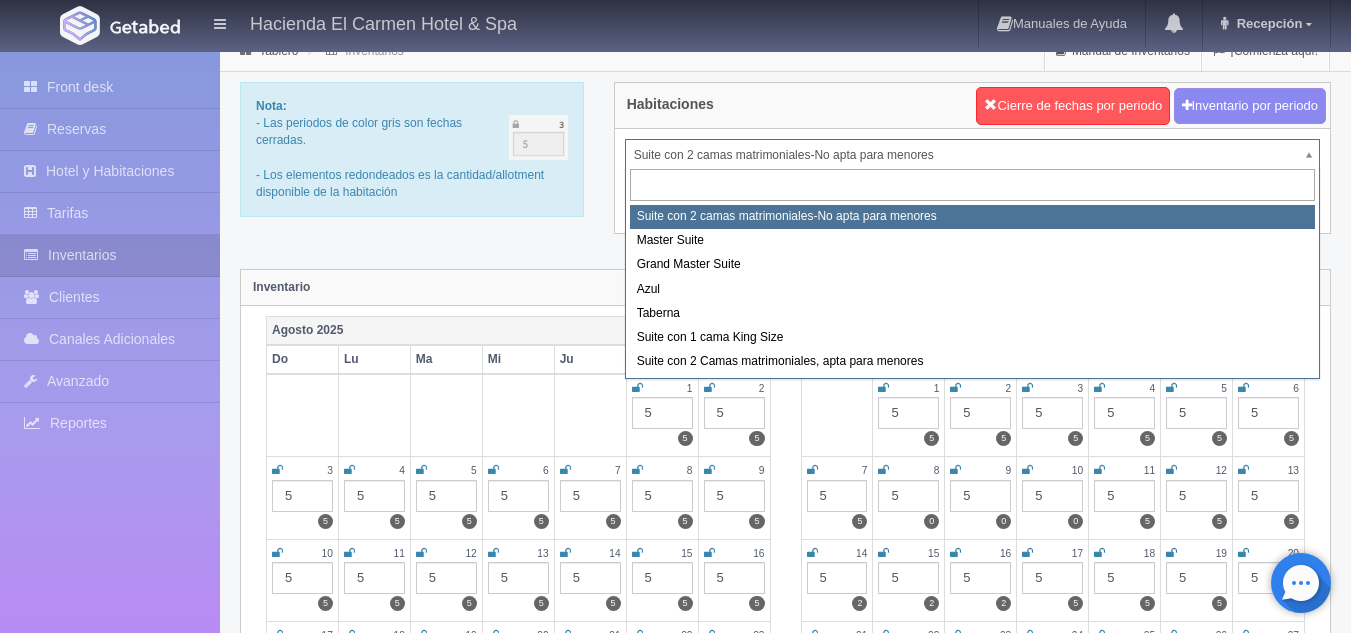click on "Hacienda El Carmen Hotel & Spa
Manuales de Ayuda
Actualizaciones recientes
Recepcion
Mi Perfil
Salir / Log Out
Procesando...
Front desk
Reservas
Hotel y Habitaciones
Tarifas
Inventarios
Clientes
Canales Adicionales
Channex
Avanzado" at bounding box center [675, 1759] 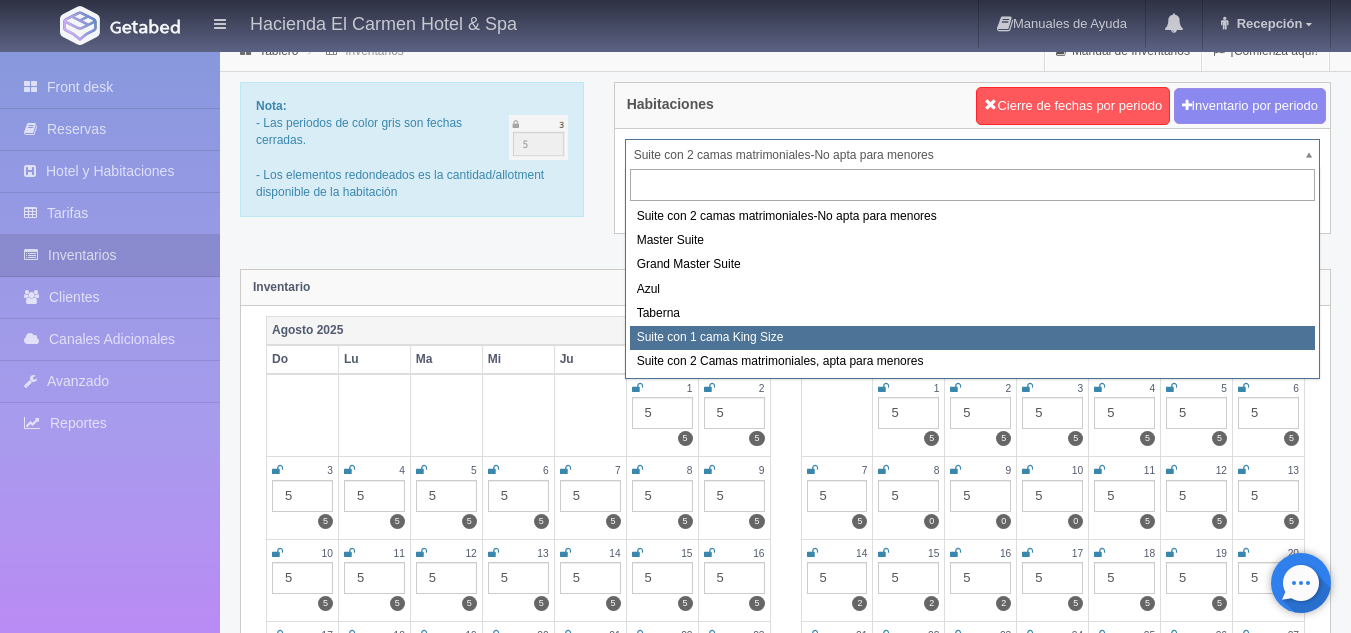 select on "1921" 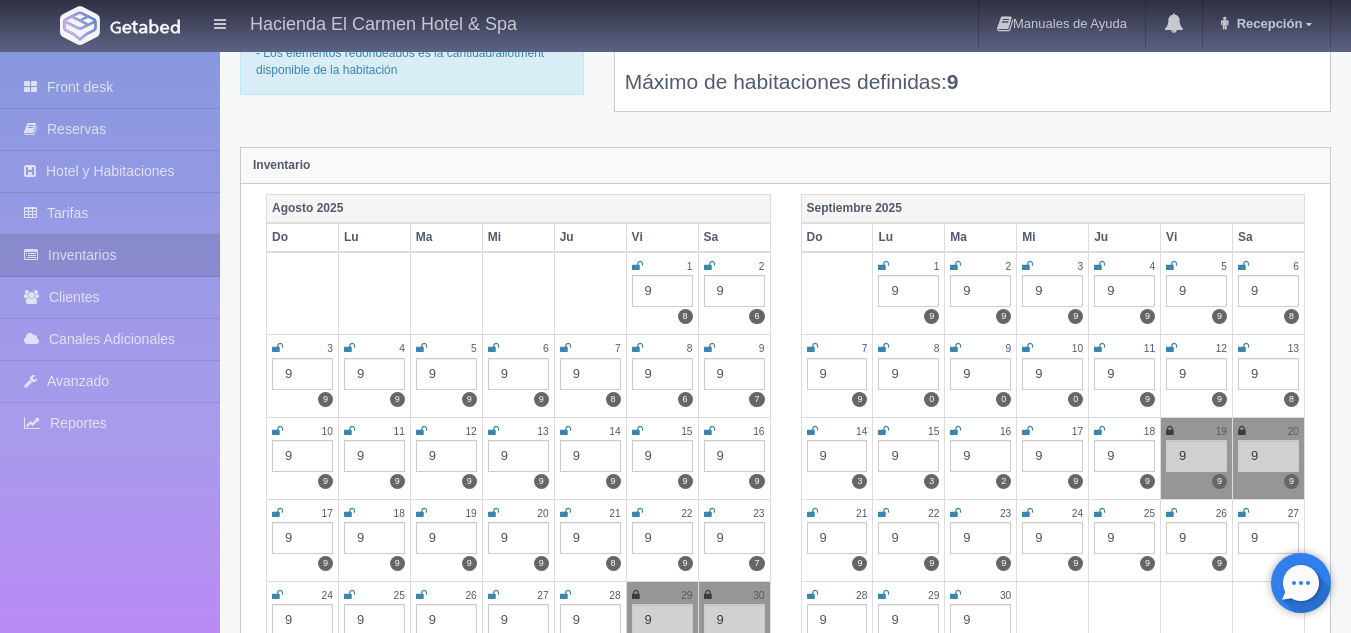 scroll, scrollTop: 141, scrollLeft: 0, axis: vertical 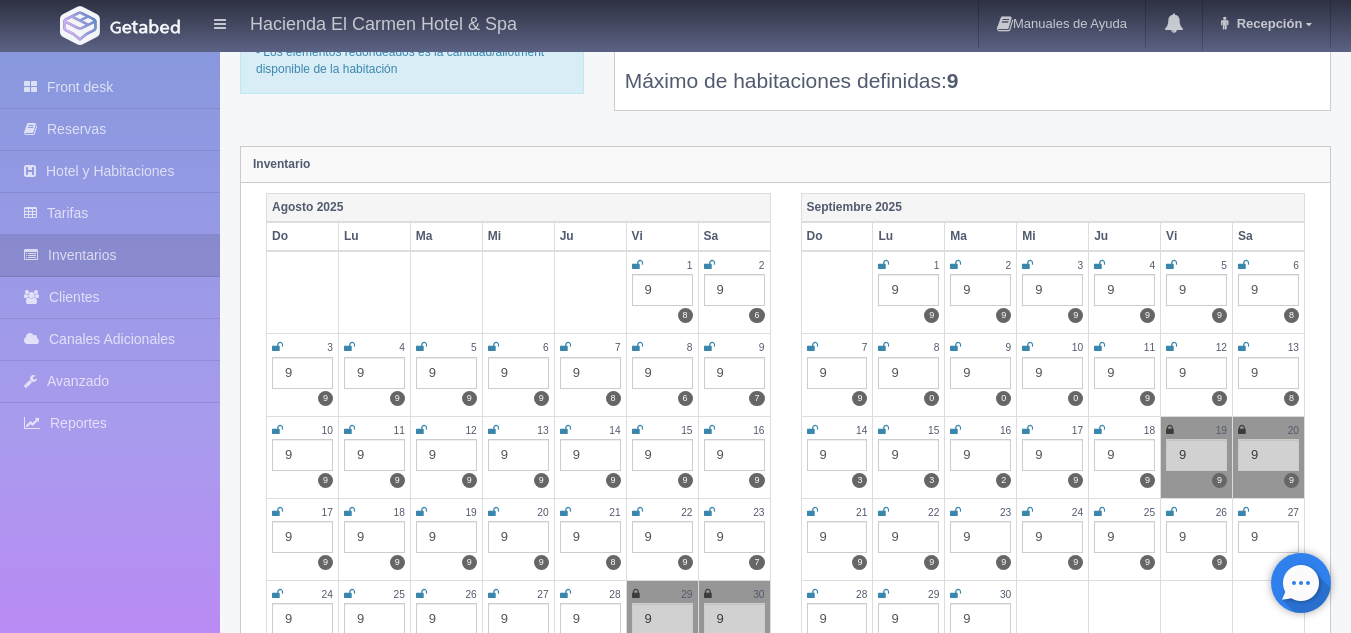 click at bounding box center [1170, 430] 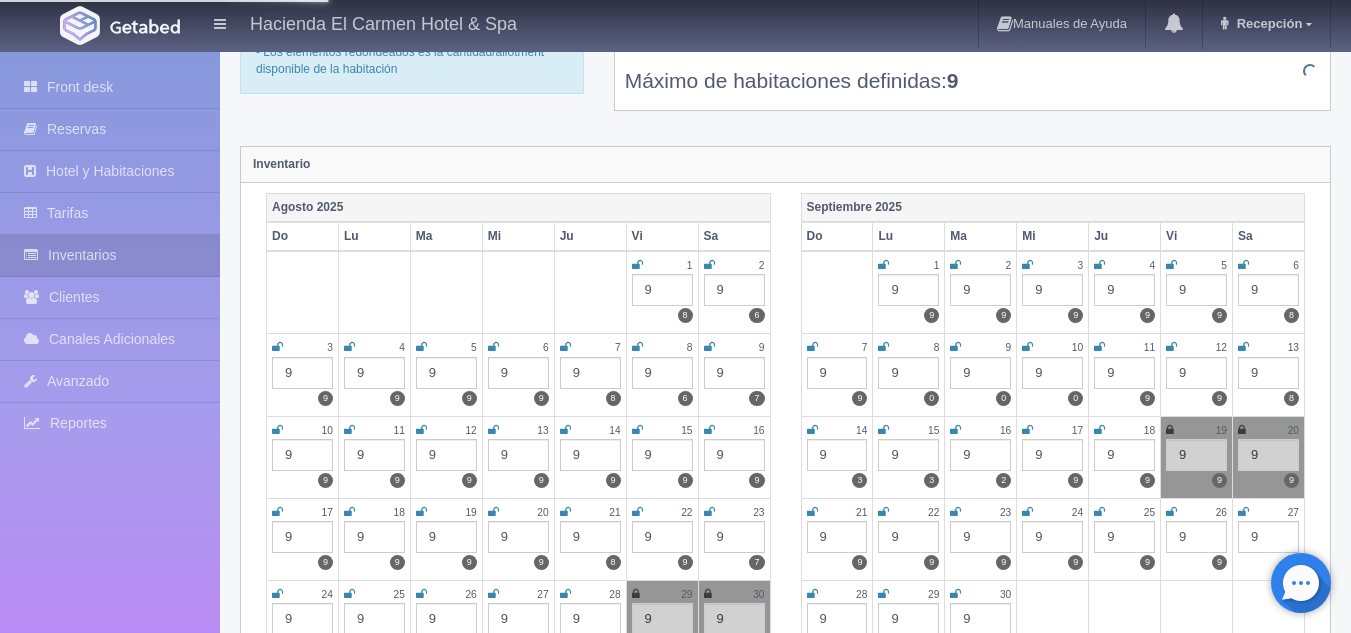click at bounding box center (1242, 430) 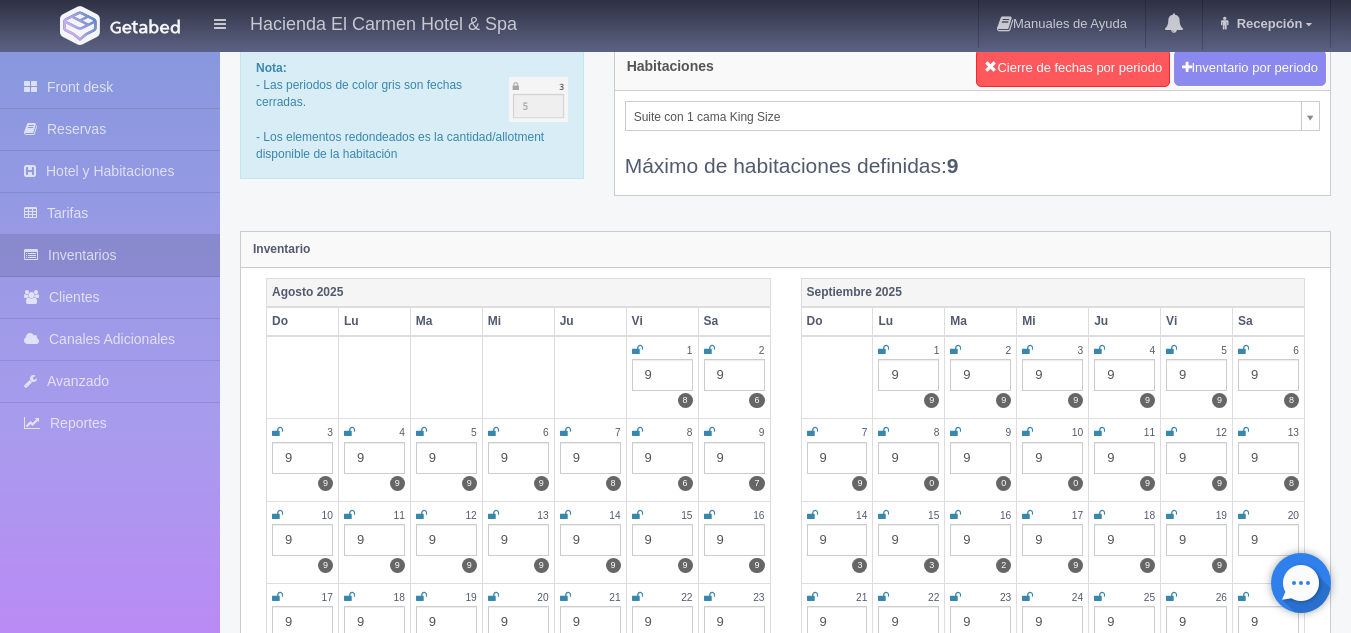 scroll, scrollTop: 0, scrollLeft: 0, axis: both 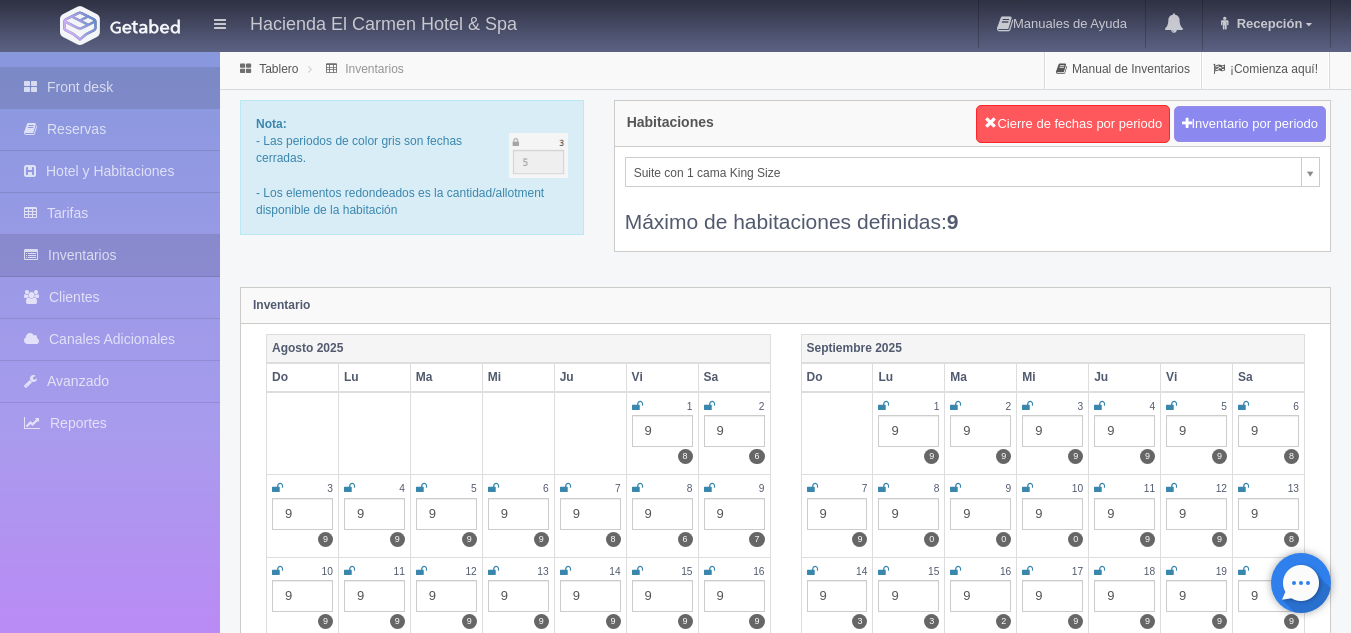 click on "Front desk" at bounding box center (110, 87) 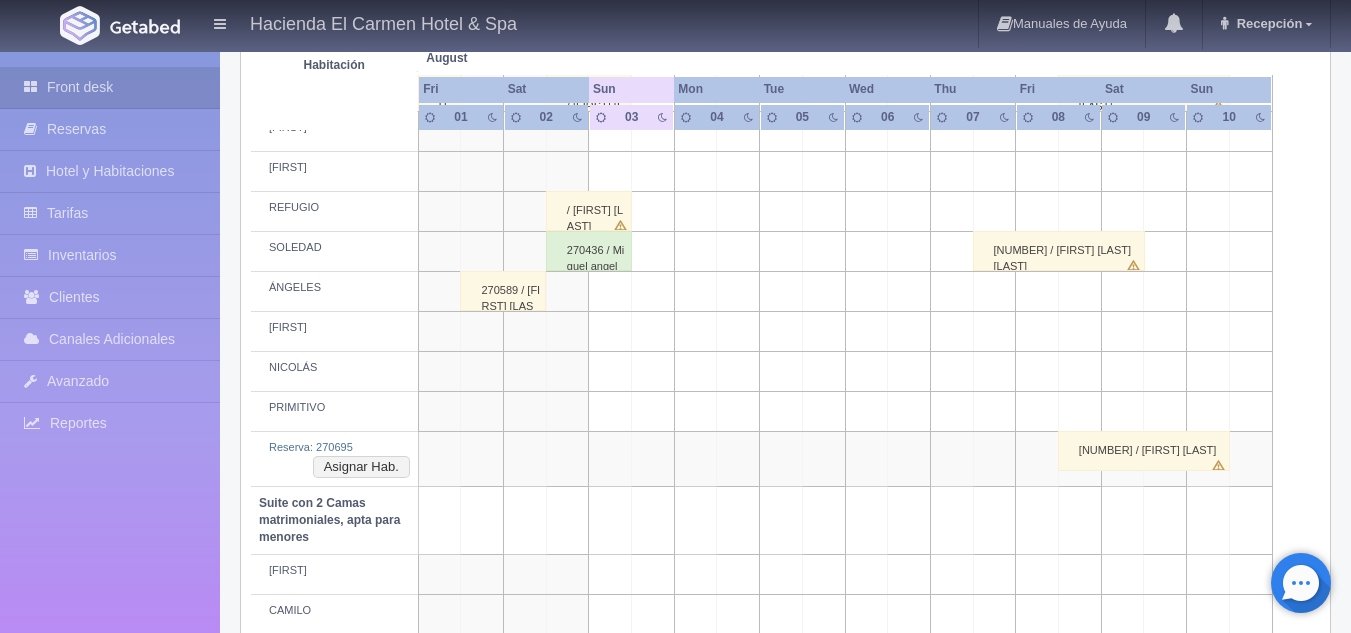 scroll, scrollTop: 1003, scrollLeft: 0, axis: vertical 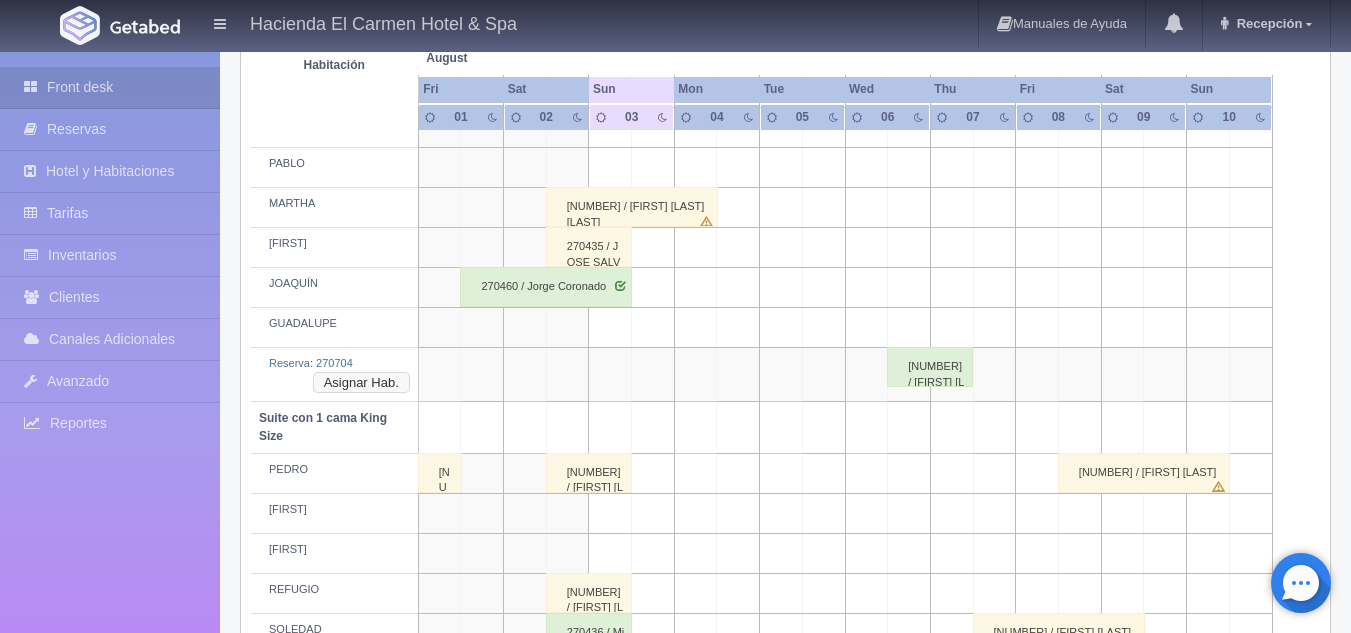 click on "Asignar Hab." at bounding box center [361, 383] 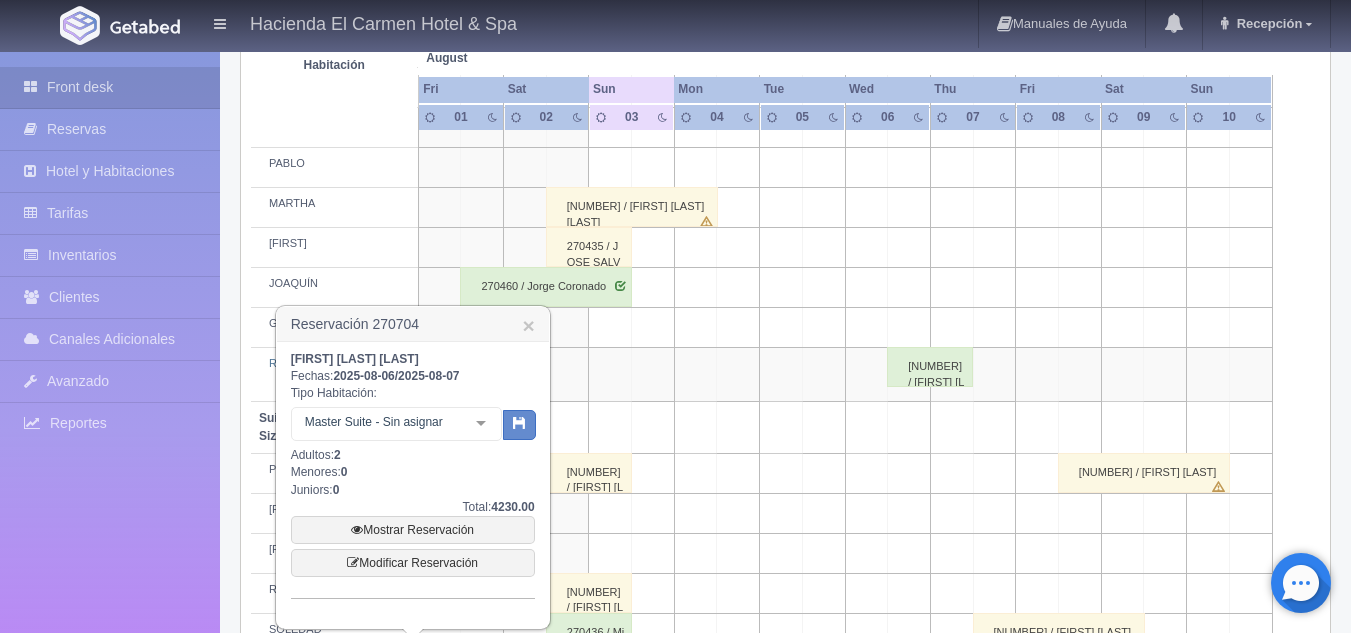 click at bounding box center [481, 423] 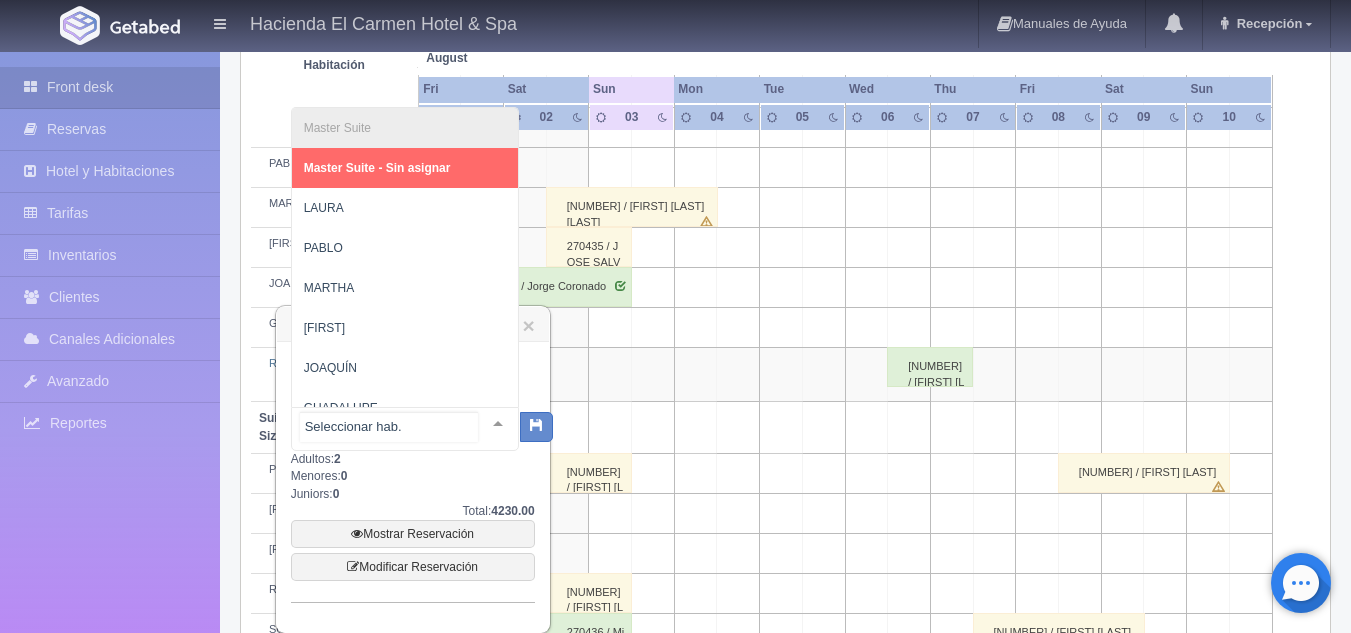 click at bounding box center (498, 423) 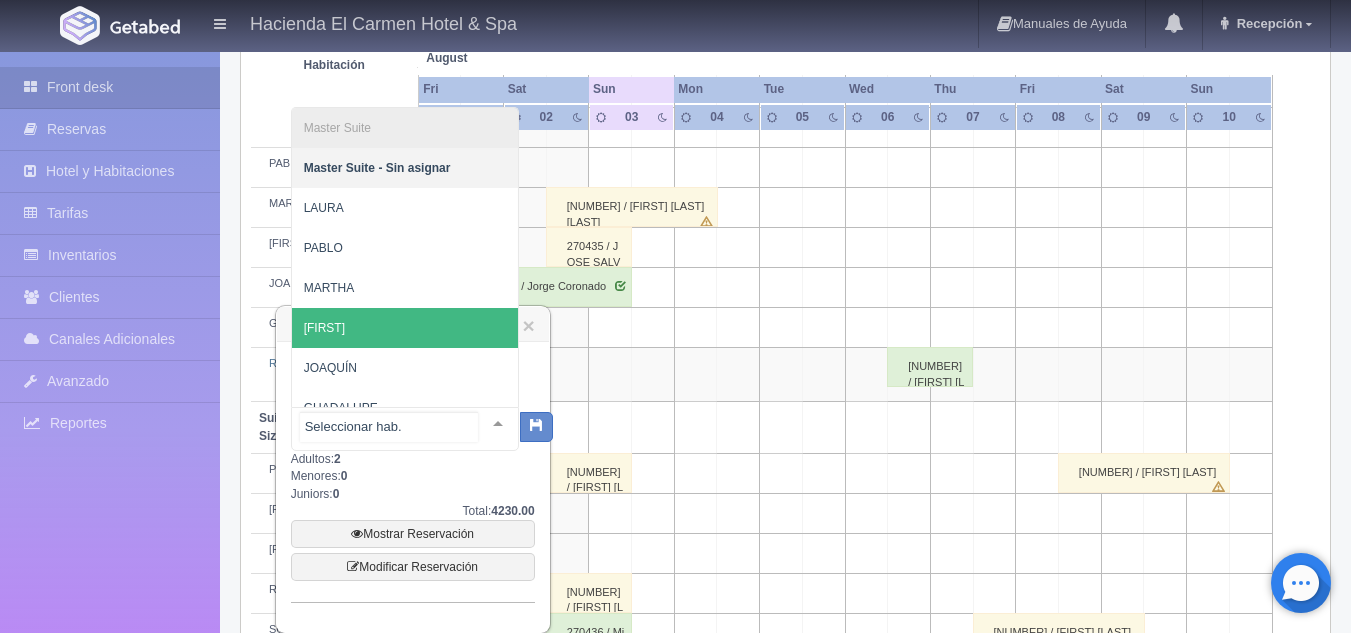 scroll, scrollTop: 21, scrollLeft: 0, axis: vertical 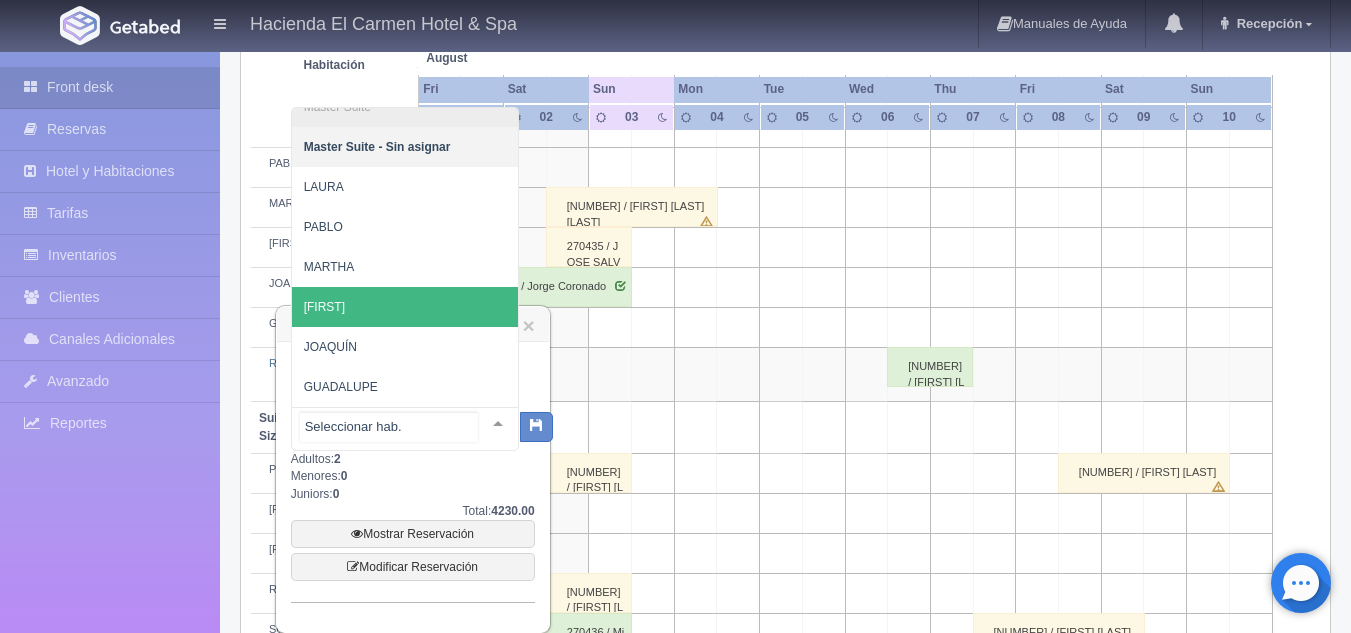 click on "[FIRST]" at bounding box center (405, 307) 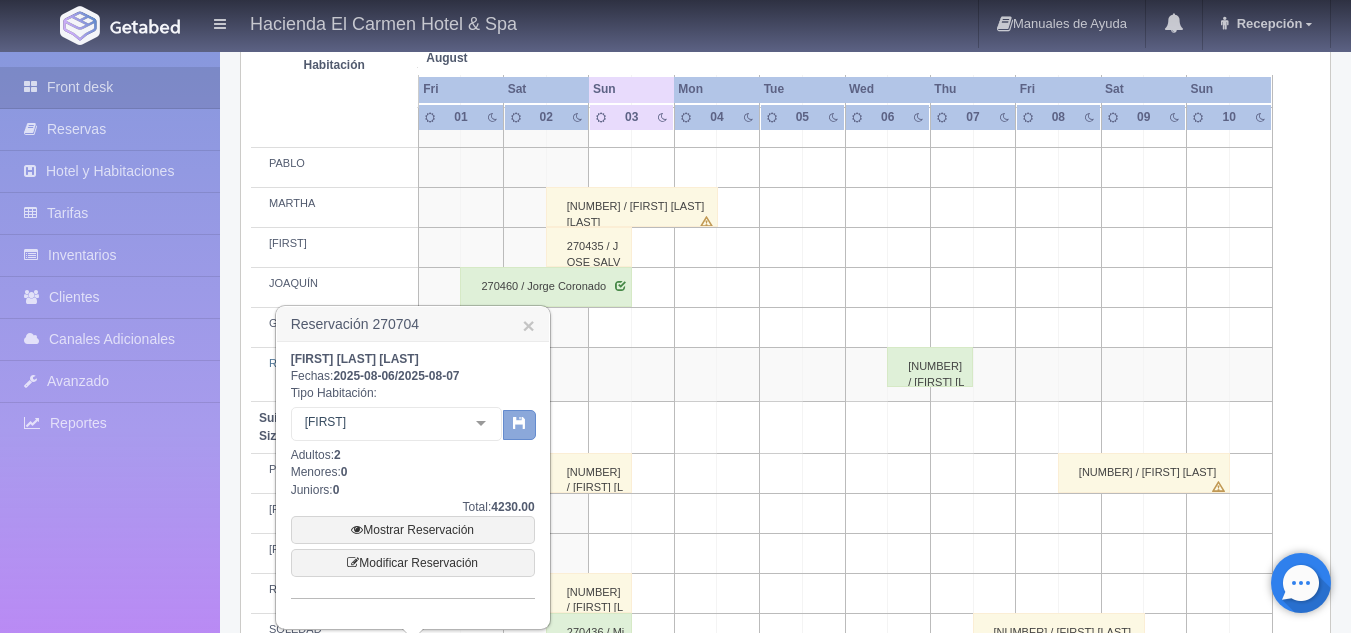click at bounding box center [519, 425] 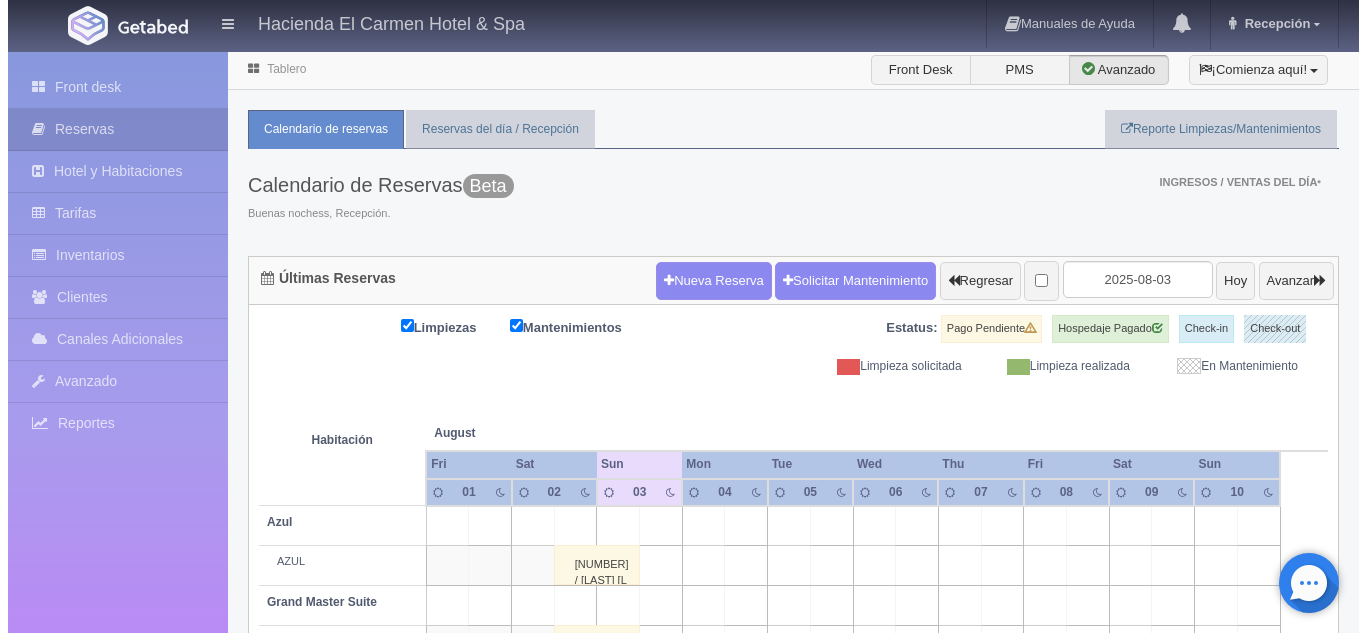 scroll, scrollTop: 149, scrollLeft: 0, axis: vertical 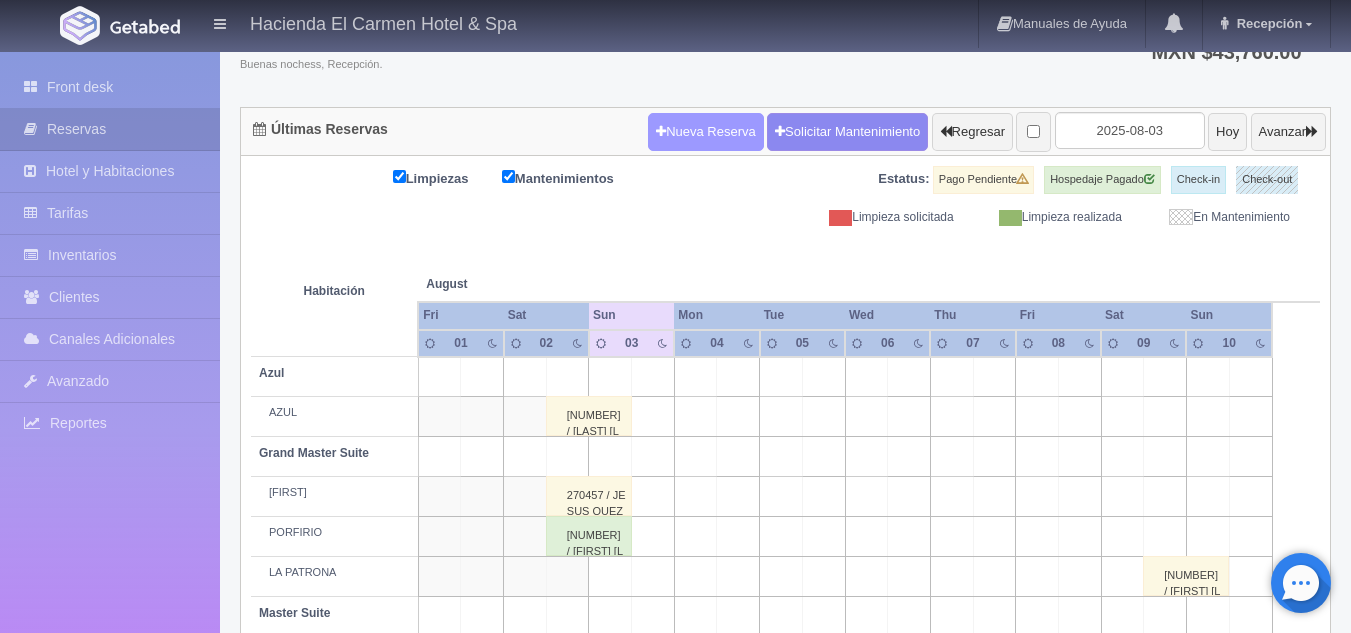 click on "Nueva Reserva" at bounding box center (706, 132) 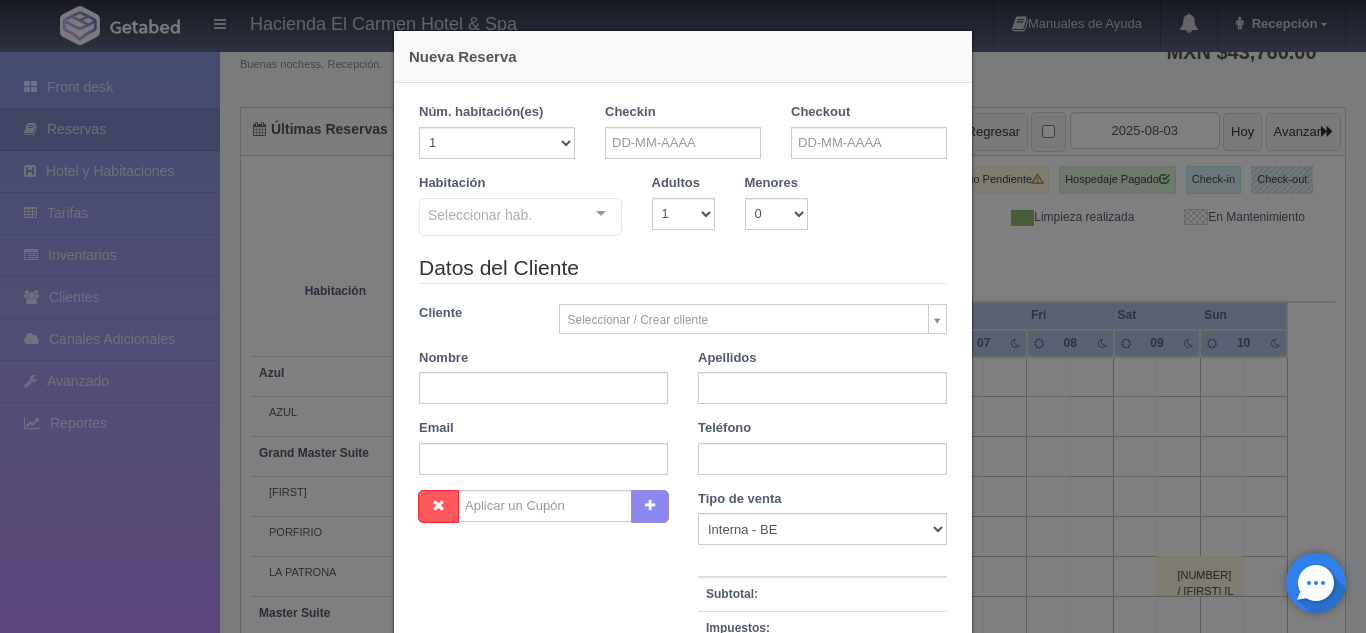 checkbox on "false" 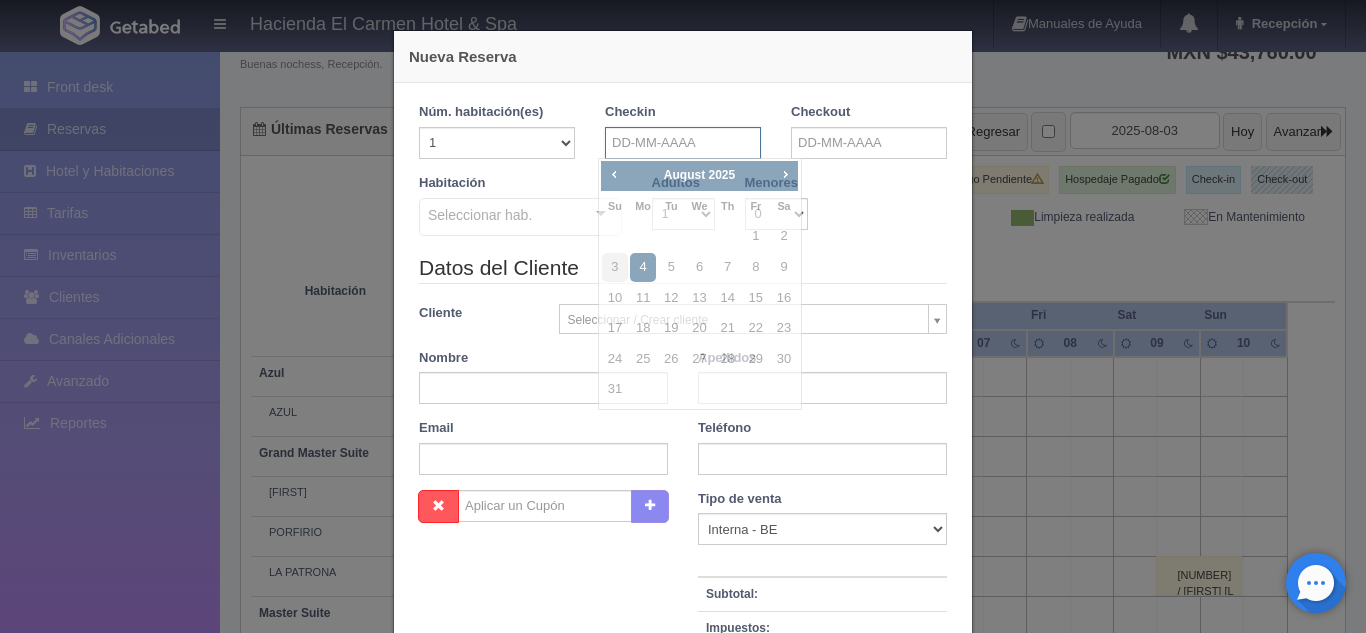 click at bounding box center (683, 143) 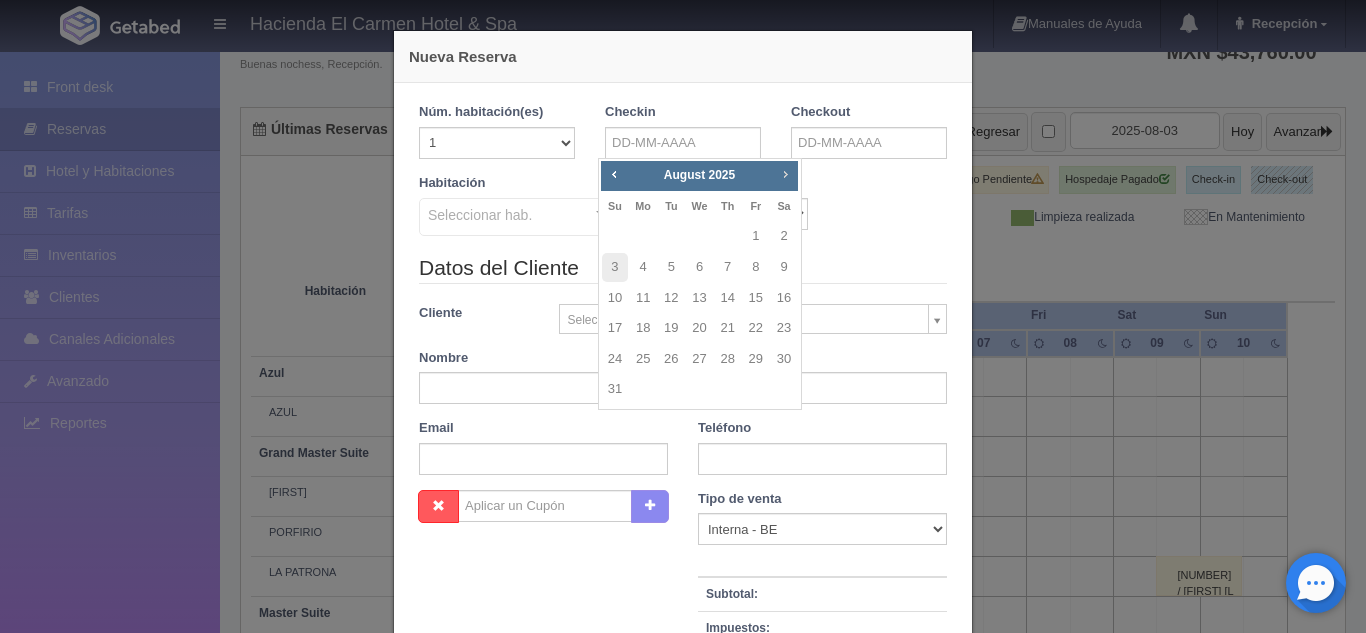 click on "Next" at bounding box center [785, 174] 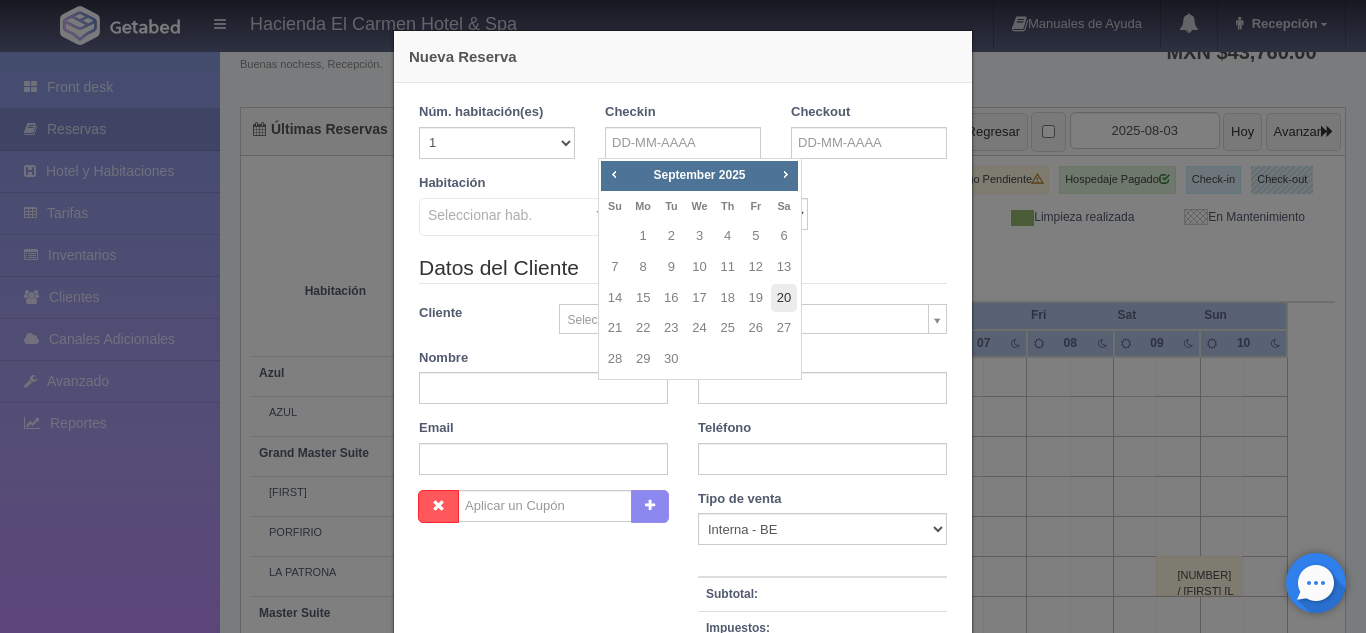 click on "20" at bounding box center (784, 298) 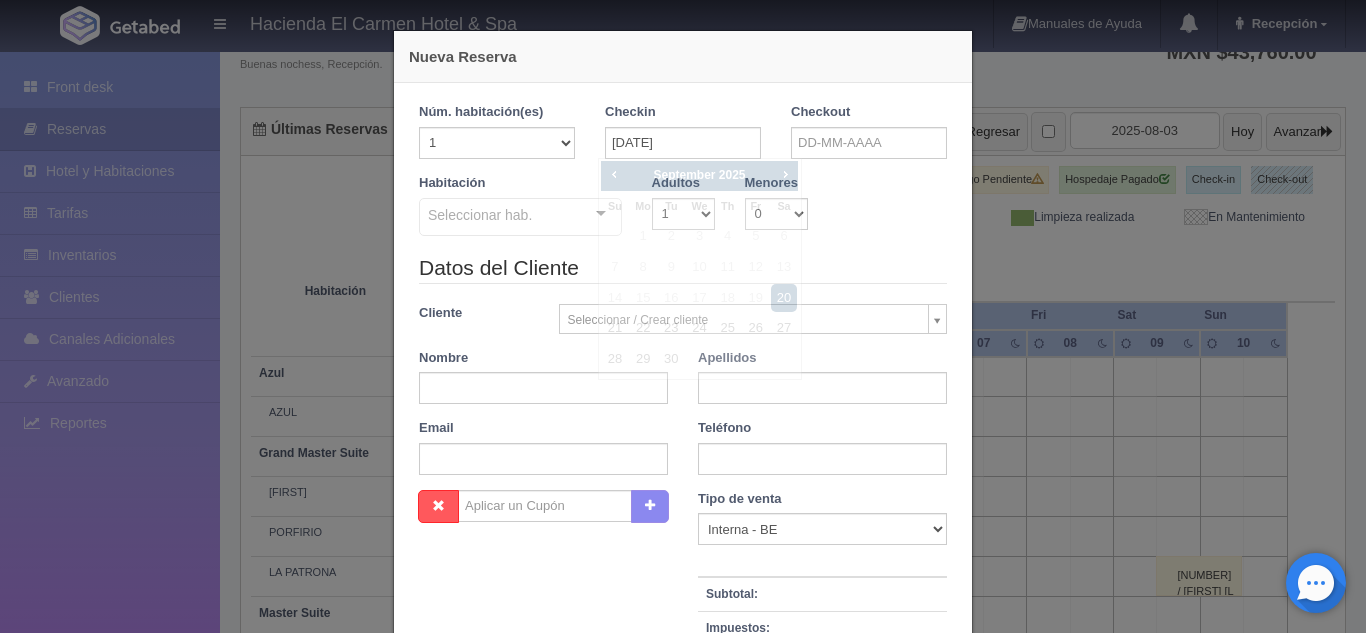 checkbox on "false" 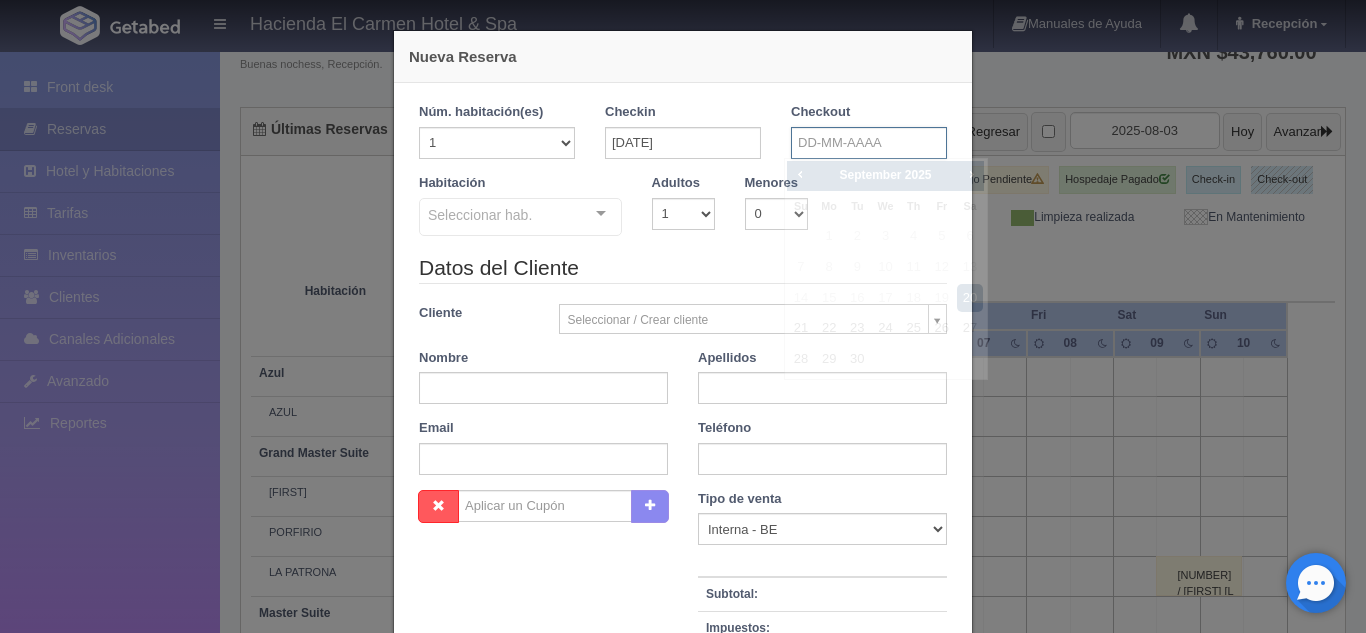 click at bounding box center [869, 143] 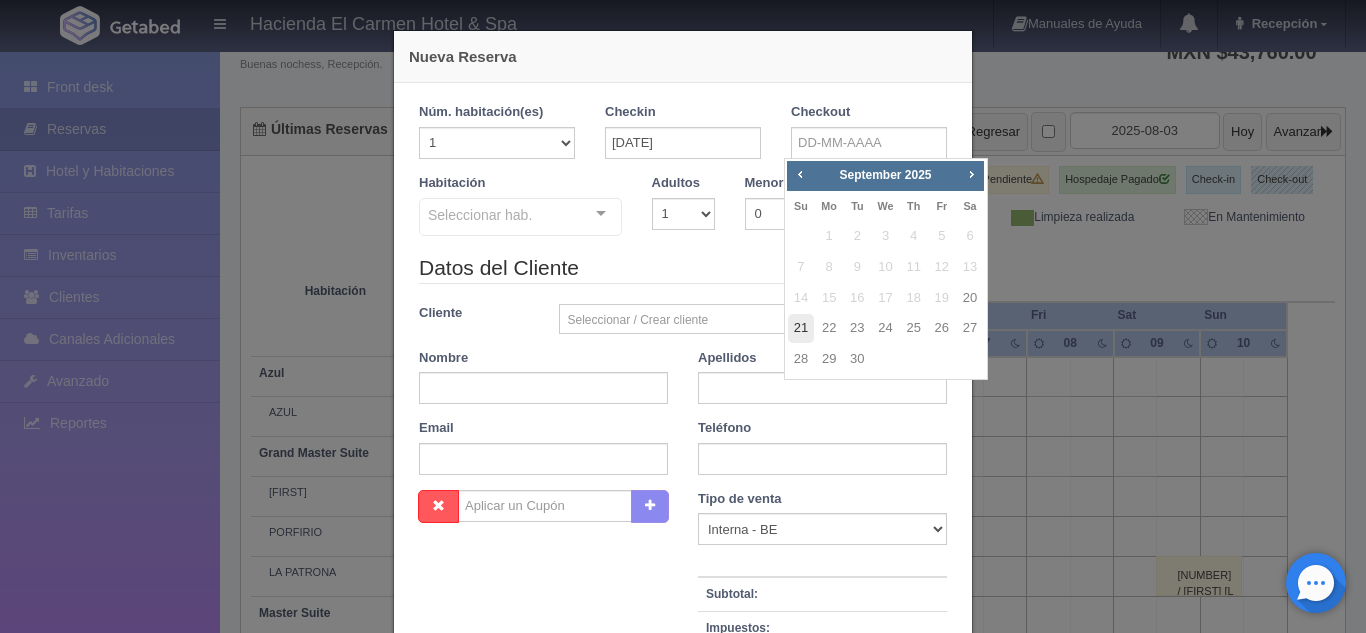 click on "21" at bounding box center (801, 328) 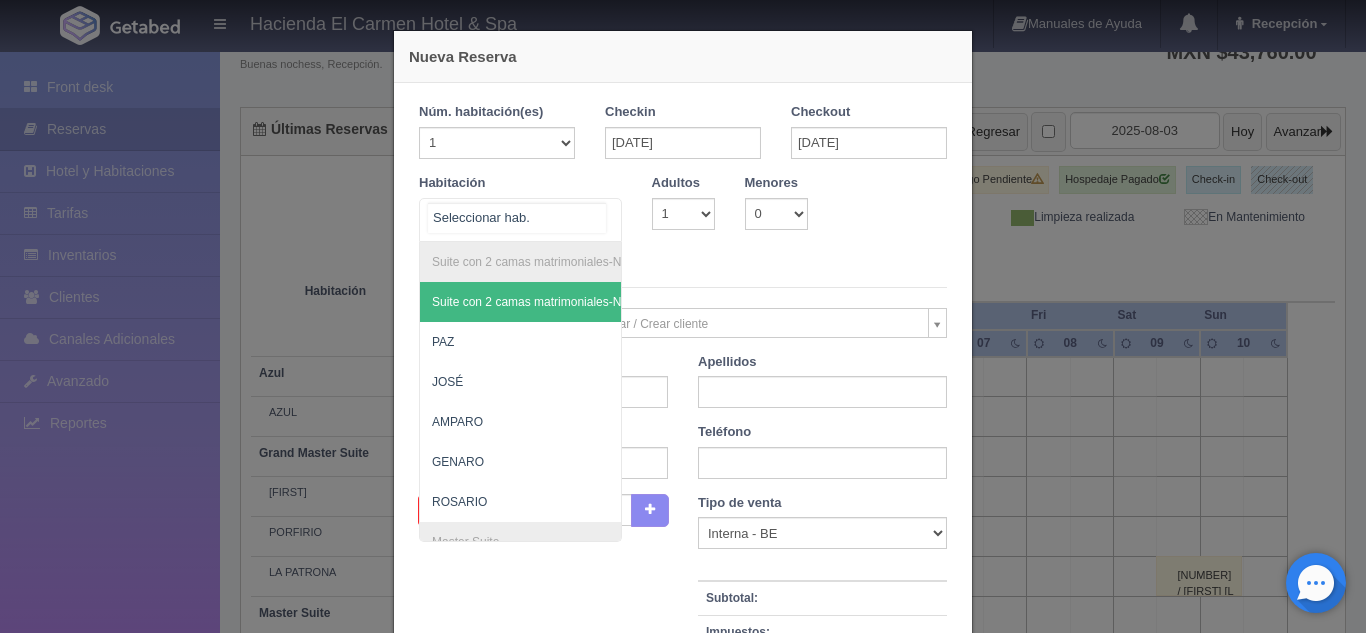 click on "Suite con 2 camas matrimoniales-No apta para menores Suite con 2 camas matrimoniales-No apta para menores - Sin asignar   PAZ   JOSÉ   AMPARO   GENARO   ROSARIO     Master Suite Master Suite - Sin asignar   LAURA   PABLO   MARTHA   BENIGNO   JOAQUÍN   GUADALUPE     Grand Master Suite Grand Master Suite - Sin asignar   GABRIEL   PORFIRIO   LA PATRONA     Azul Azul - Sin asignar   AZUL     Taberna Taberna - Sin asignar   TABERNA     Suite con 1 cama King Size Suite con 1 cama King Size - Sin asignar   PEDRO   MANUEL   MARÍA   REFUGIO   SOLEDAD   ÁNGELES   HUMBERTO   NICOLÁS   PRIMITIVO     Suite con 2 Camas matrimoniales, apta para menores Suite con 2 Camas matrimoniales, apta para menores - Sin asignar   CELSO   CAMILO   EMILIA   MERCEDES   CANDELARIA     No elements found. Consider changing the search query.   List is empty." at bounding box center [520, 220] 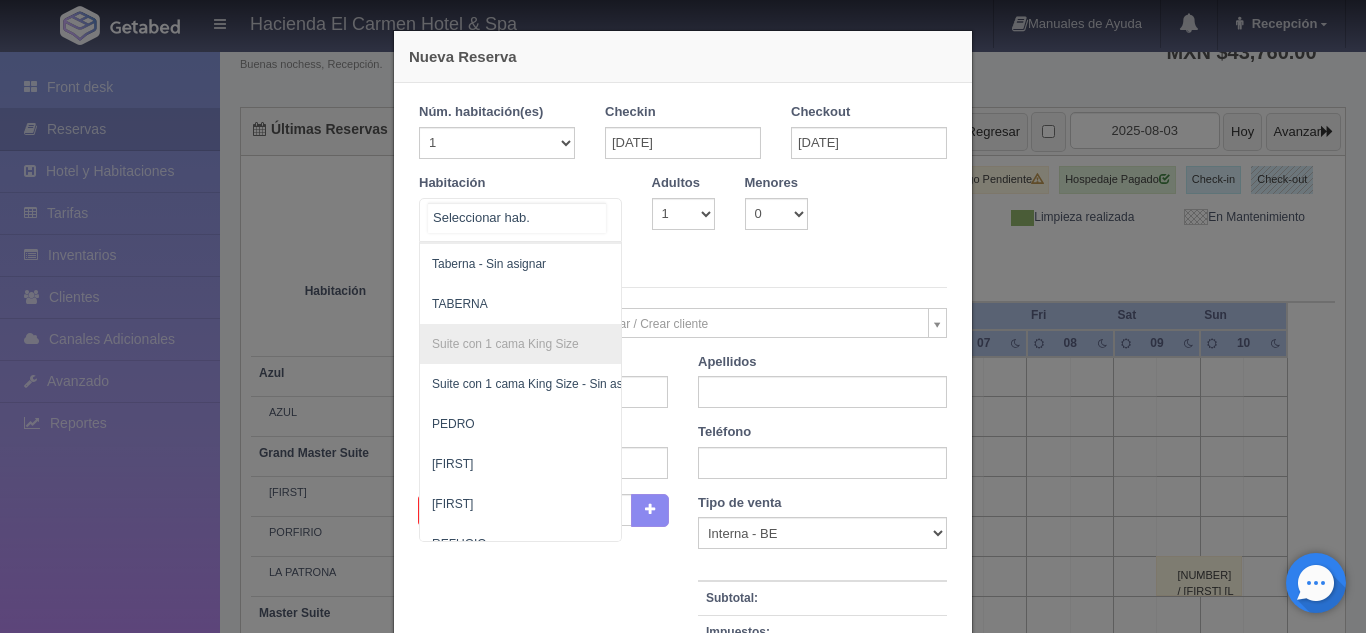 scroll, scrollTop: 988, scrollLeft: 0, axis: vertical 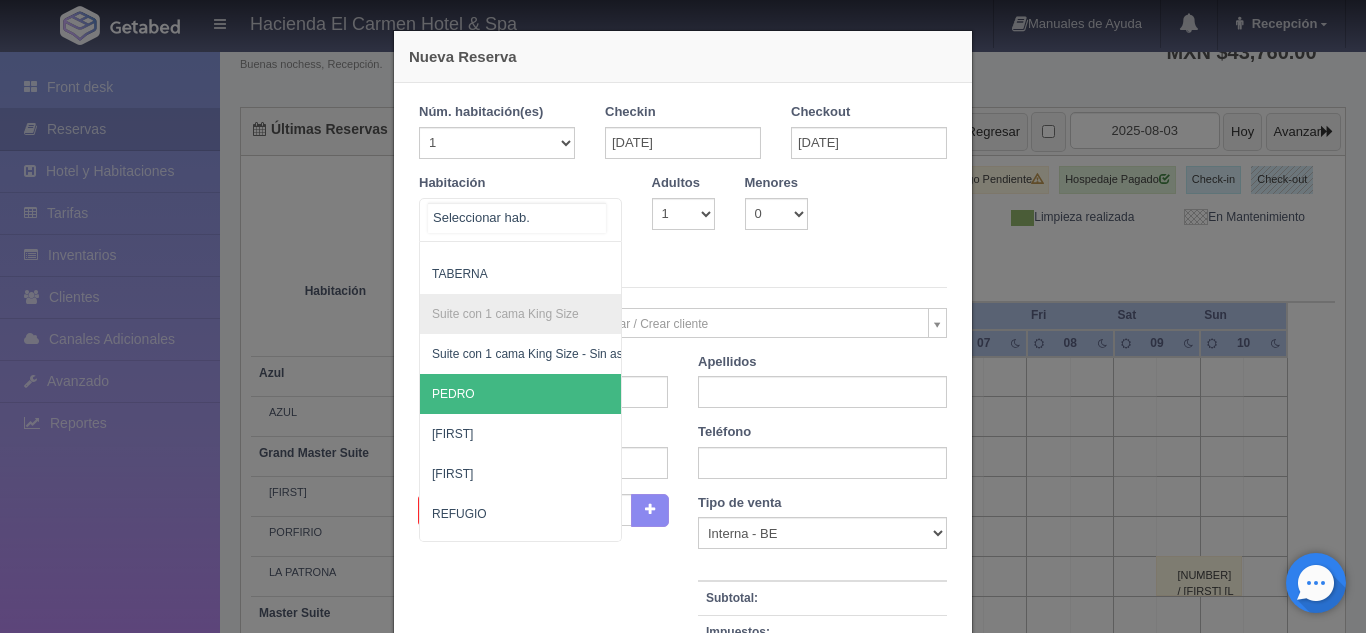 click on "PEDRO" at bounding box center [617, 394] 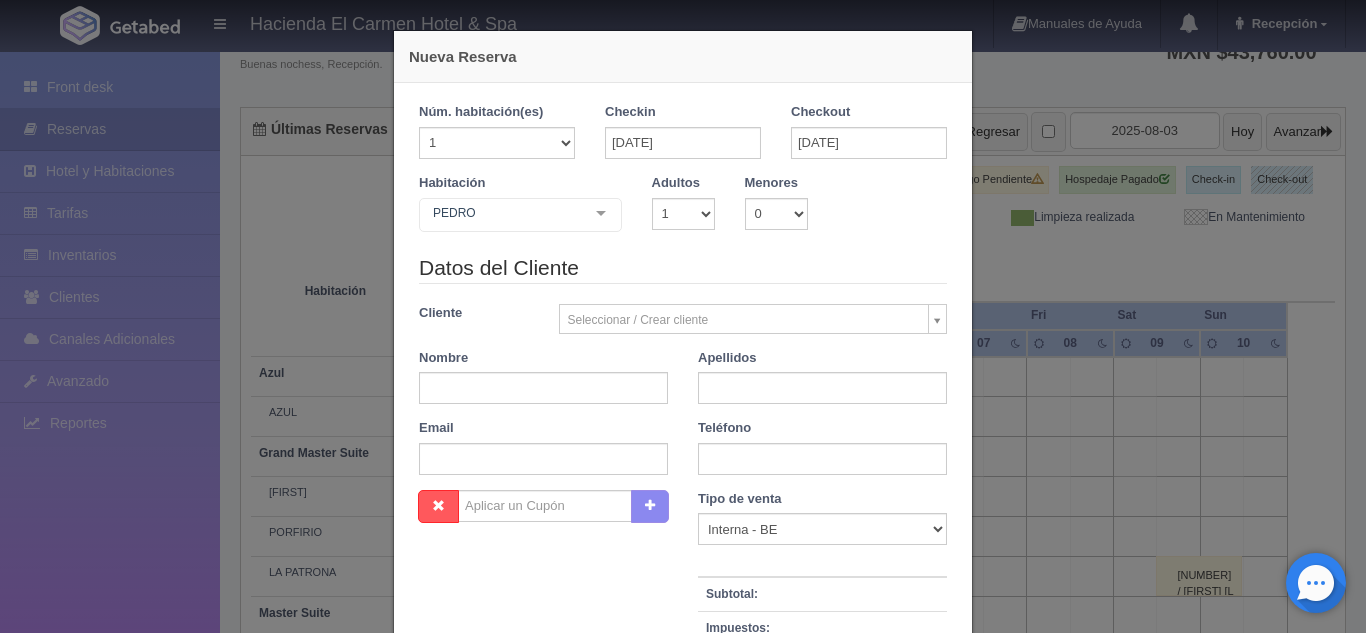checkbox on "false" 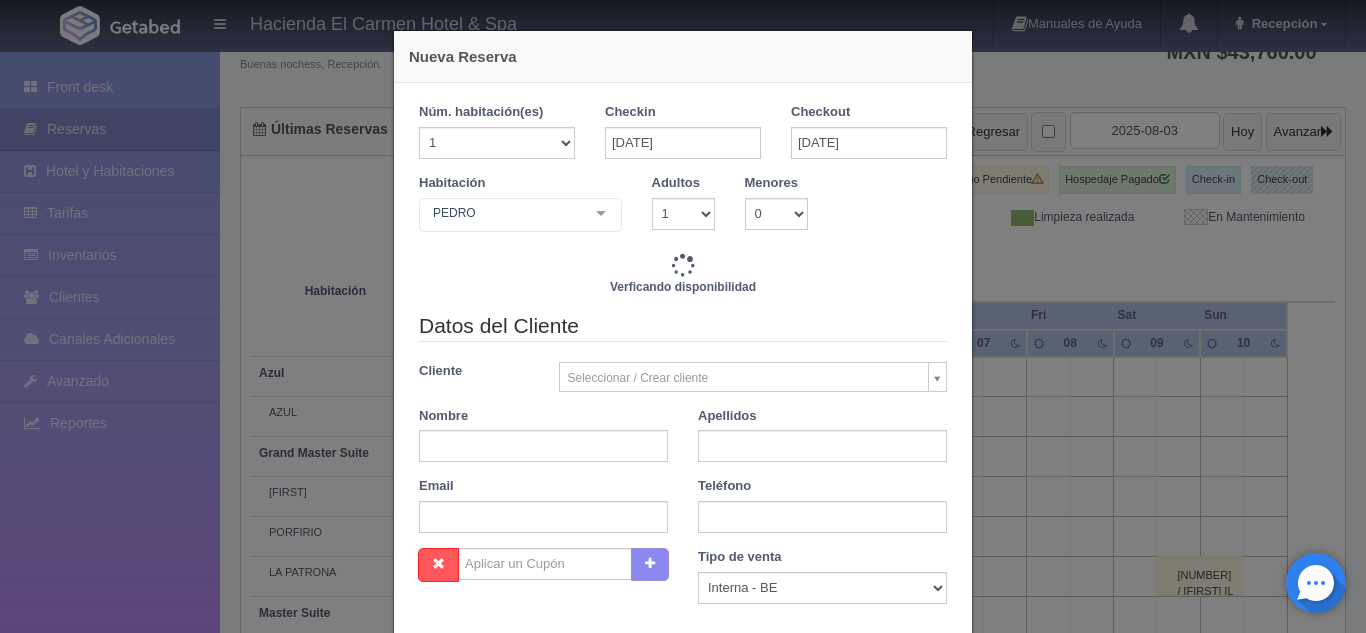 type on "4760.00" 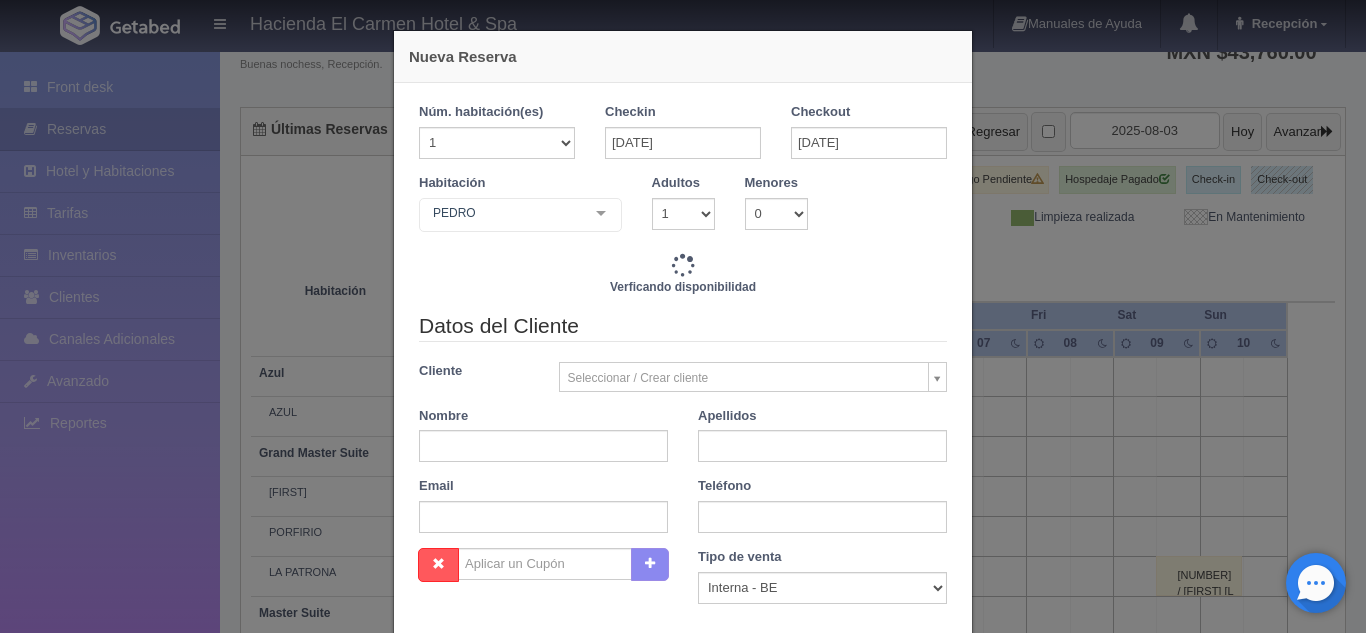 checkbox on "false" 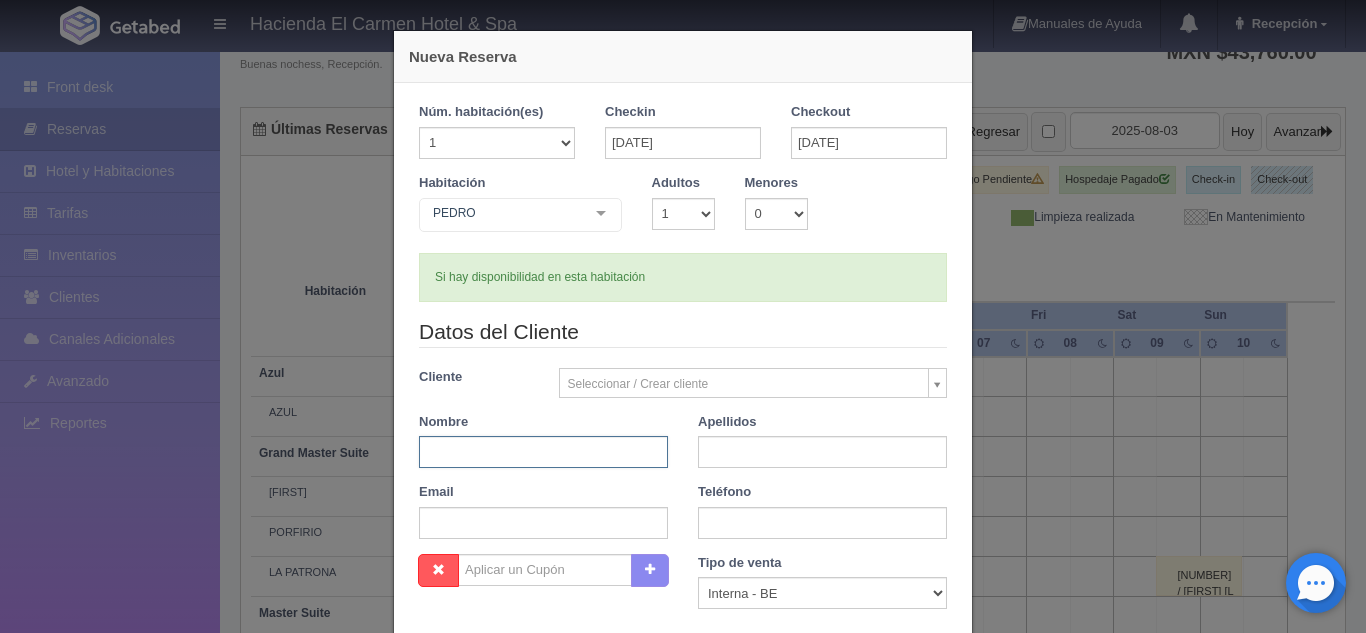 click at bounding box center (543, 452) 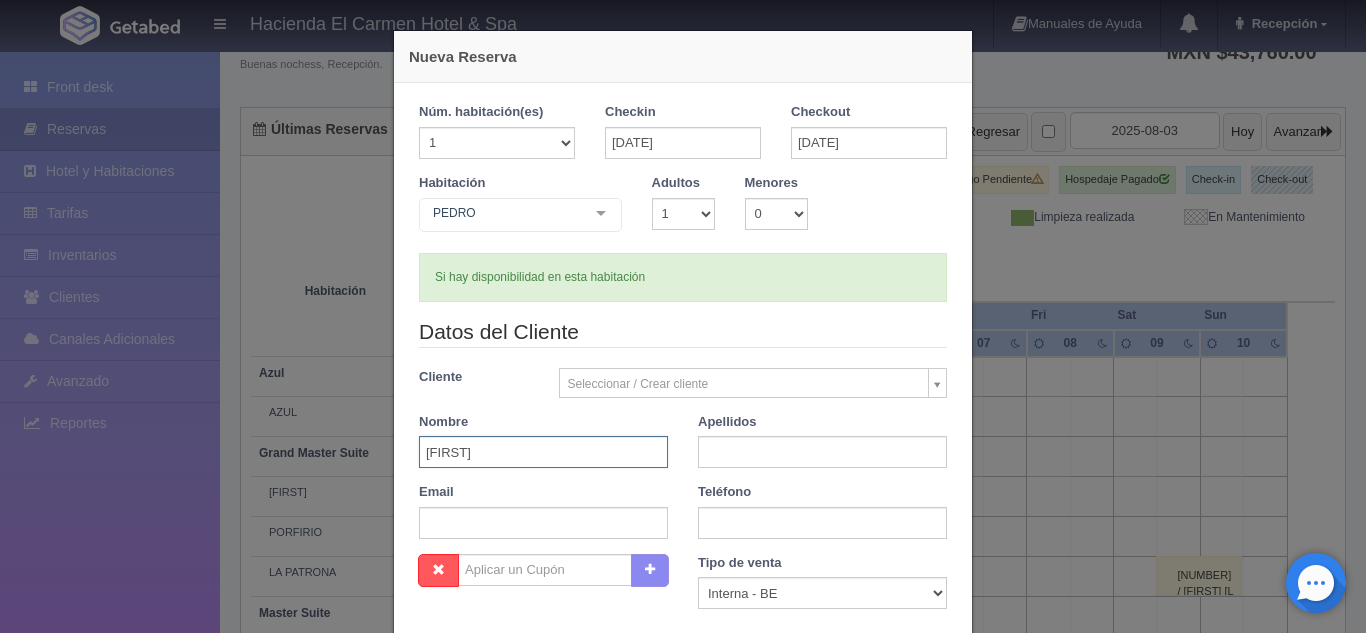 type on "JAIME" 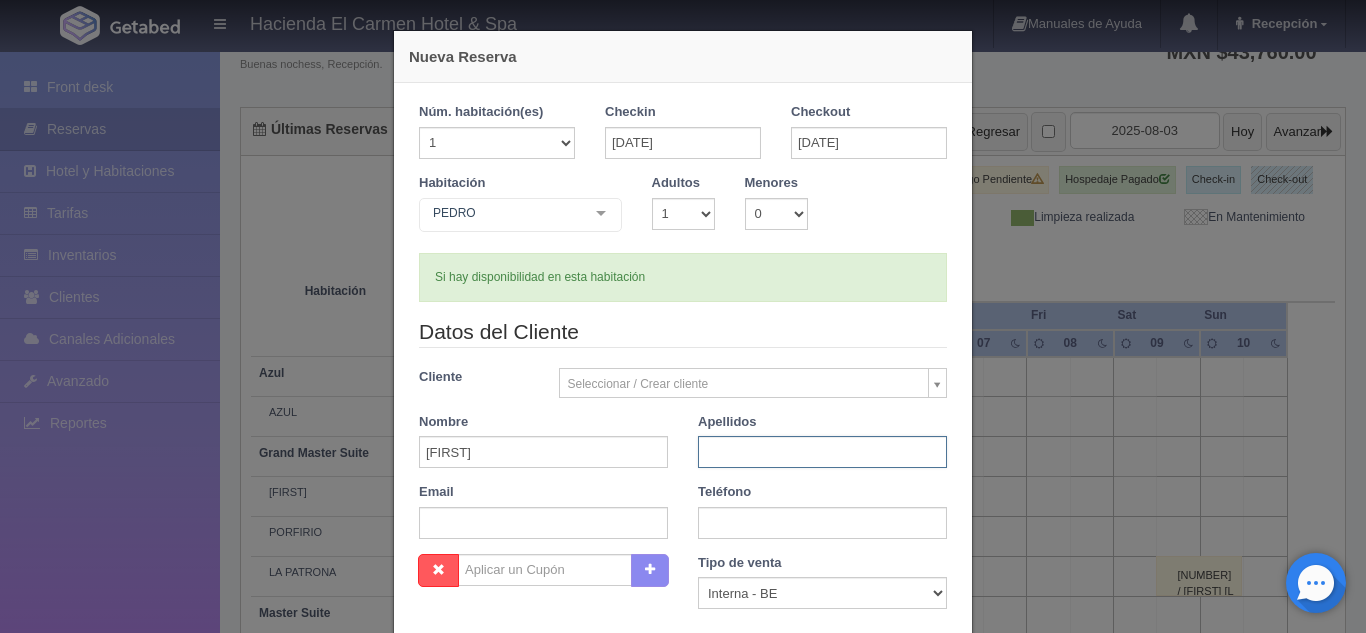 click at bounding box center [822, 452] 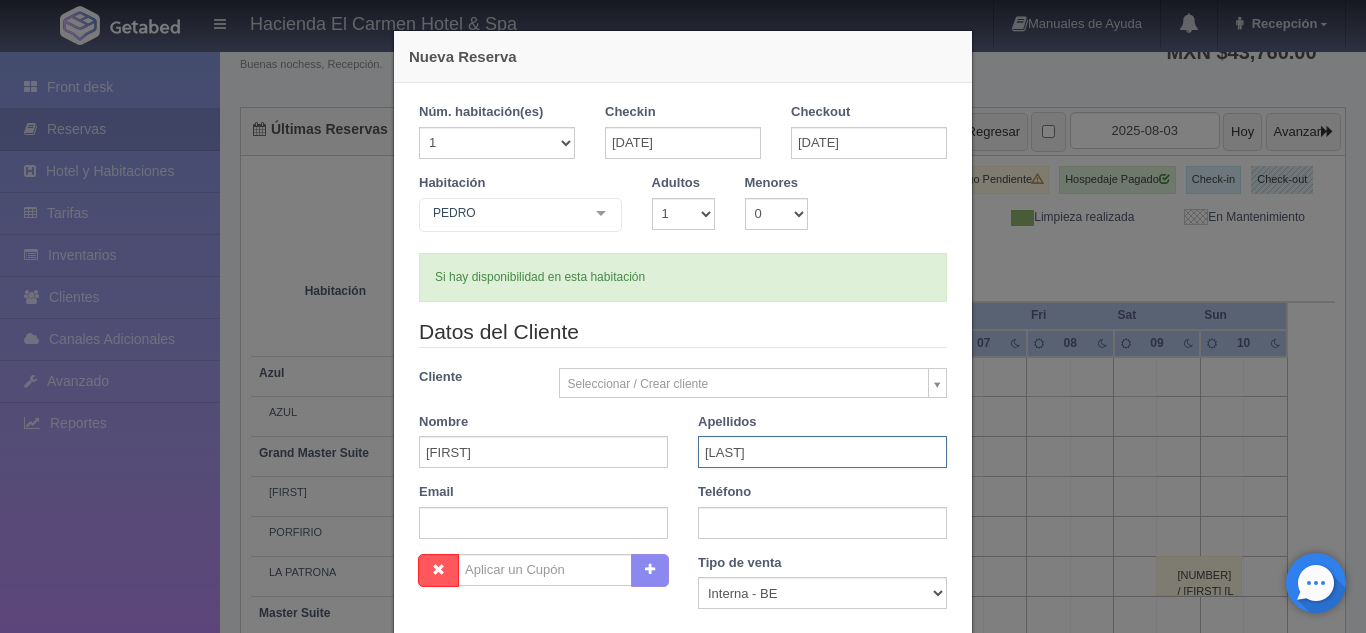 scroll, scrollTop: 350, scrollLeft: 0, axis: vertical 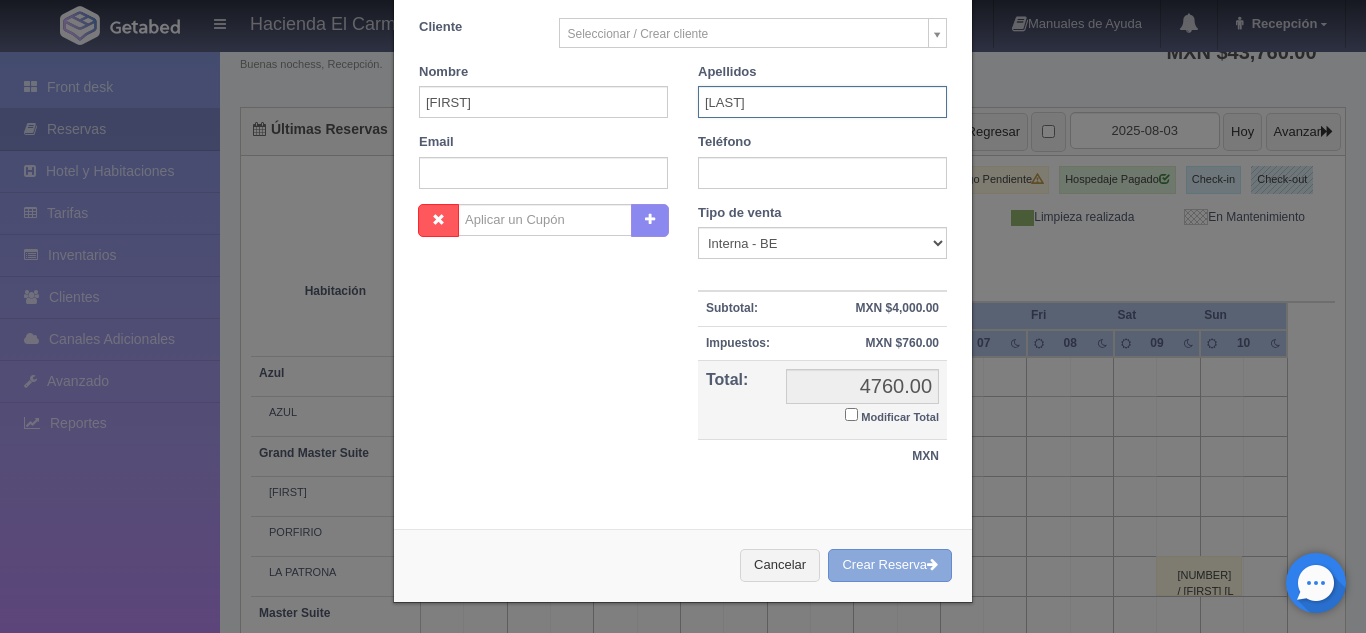 type on "VELASCO" 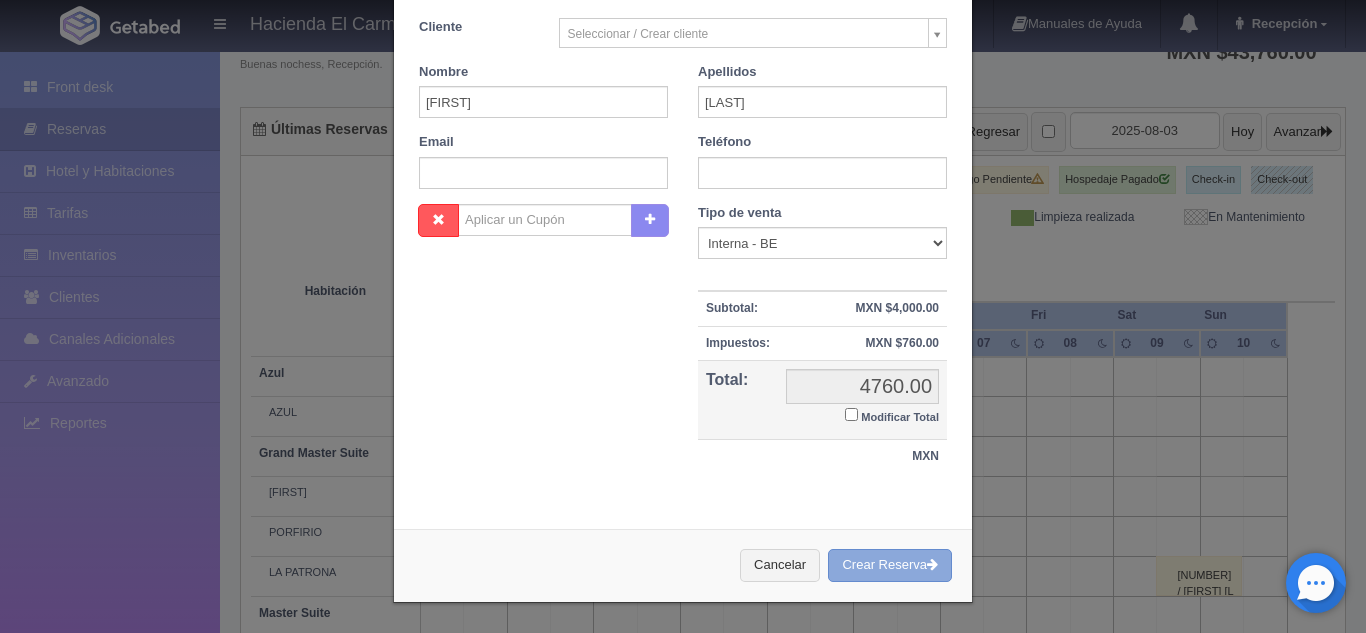 click on "Crear Reserva" at bounding box center [890, 565] 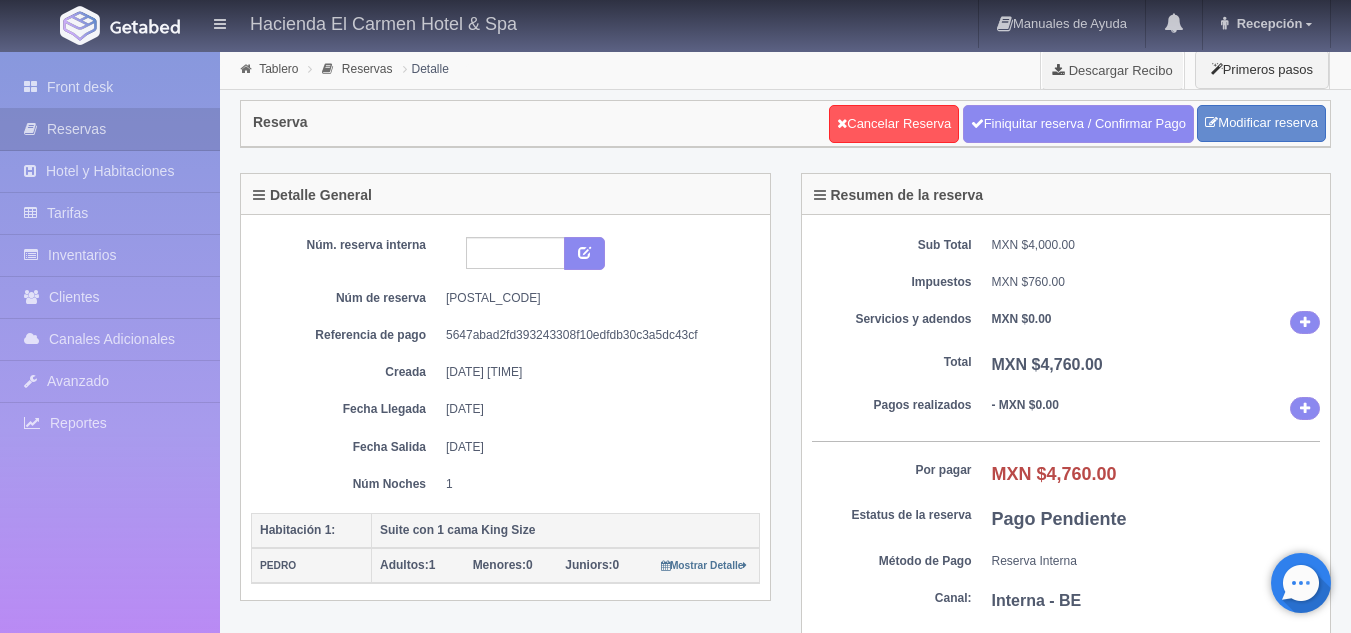 scroll, scrollTop: 0, scrollLeft: 0, axis: both 